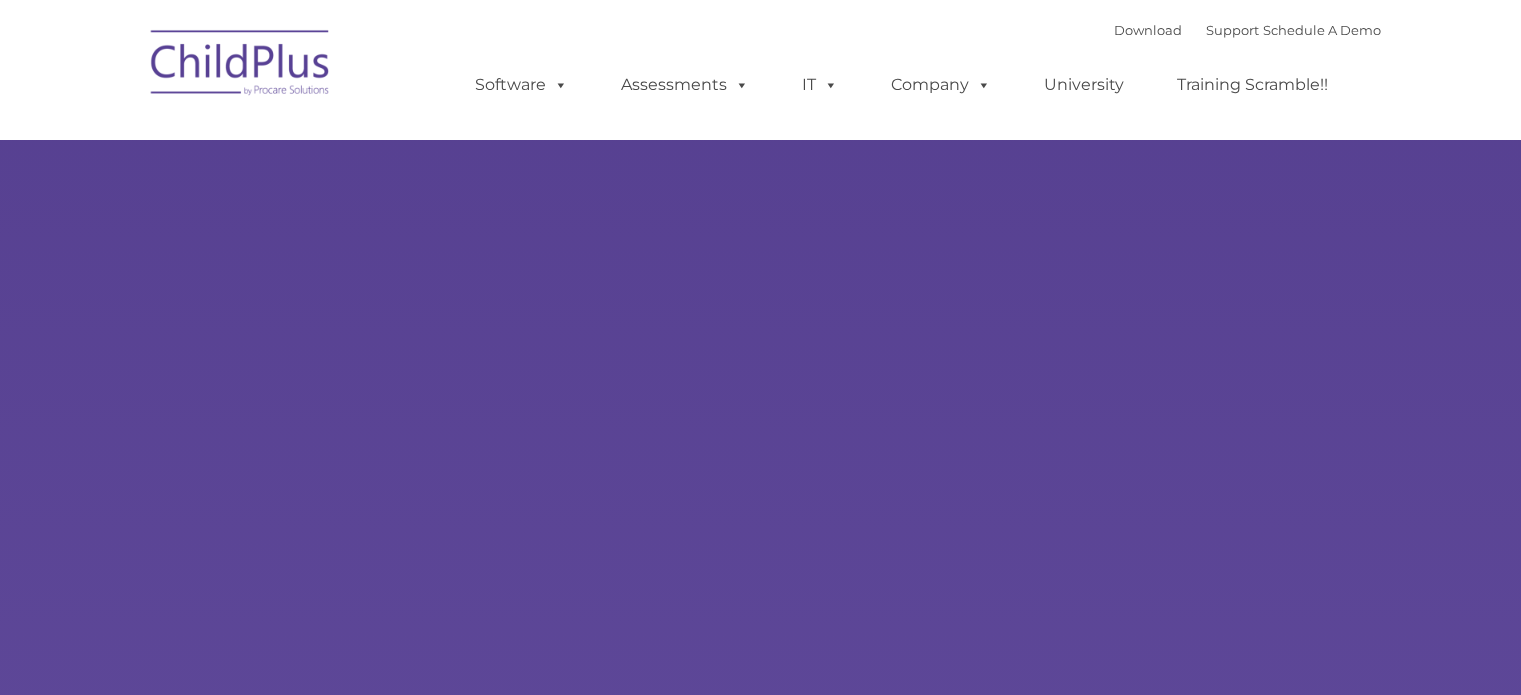 scroll, scrollTop: 0, scrollLeft: 0, axis: both 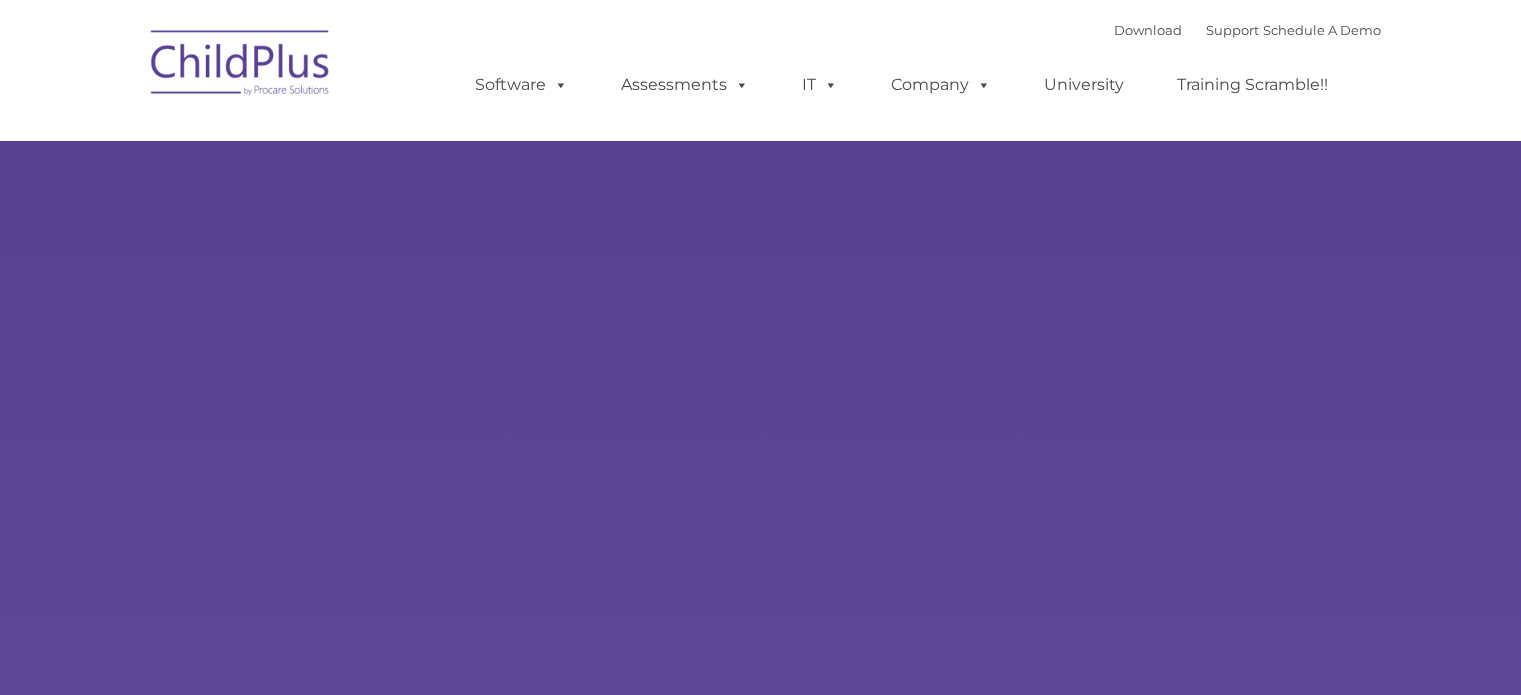 type on "" 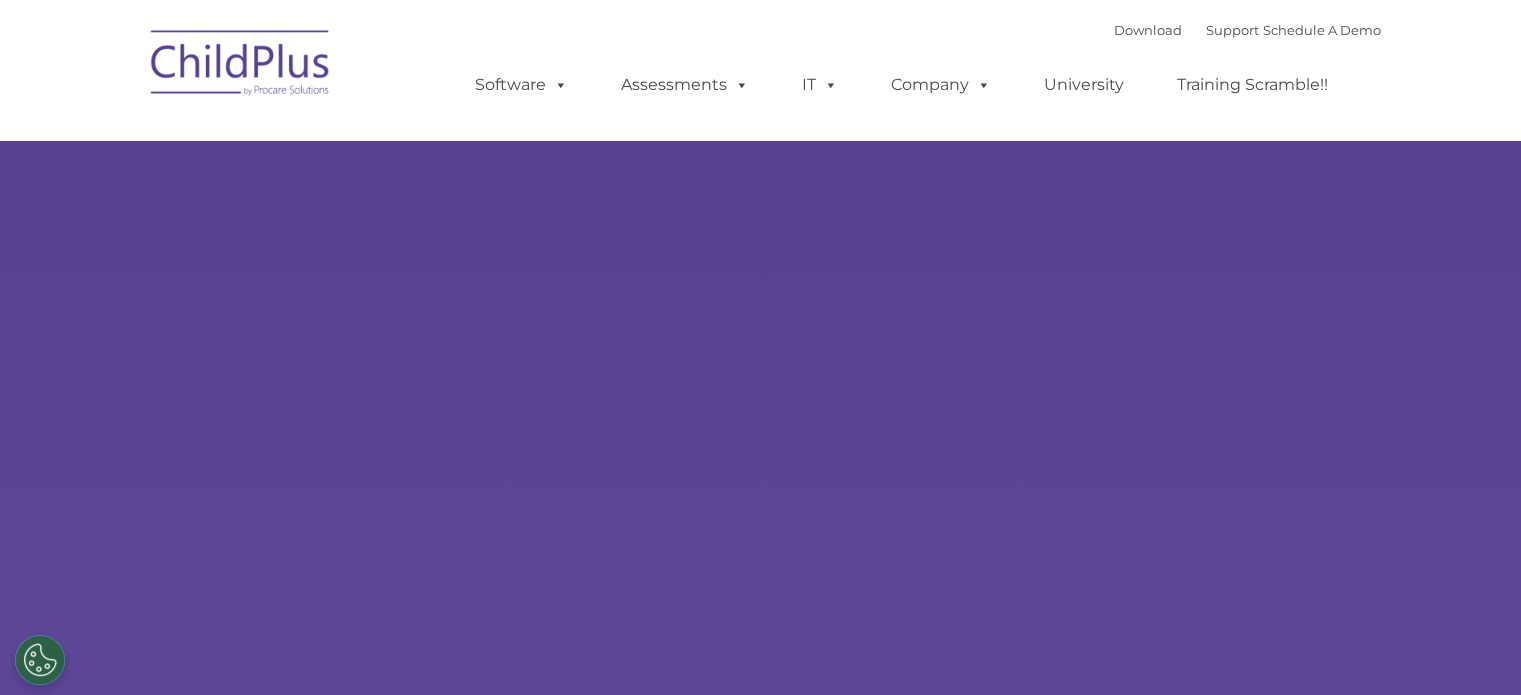 select on "MEDIUM" 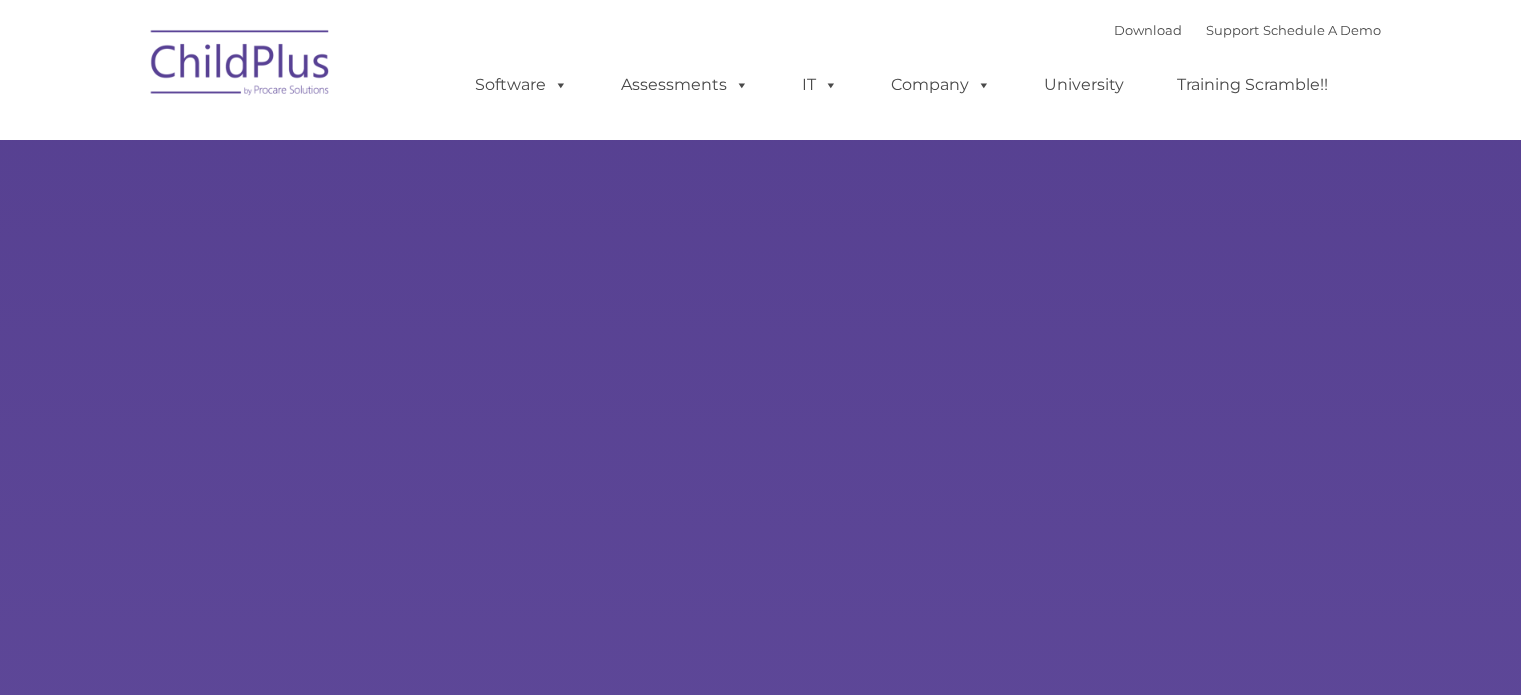 scroll, scrollTop: 0, scrollLeft: 0, axis: both 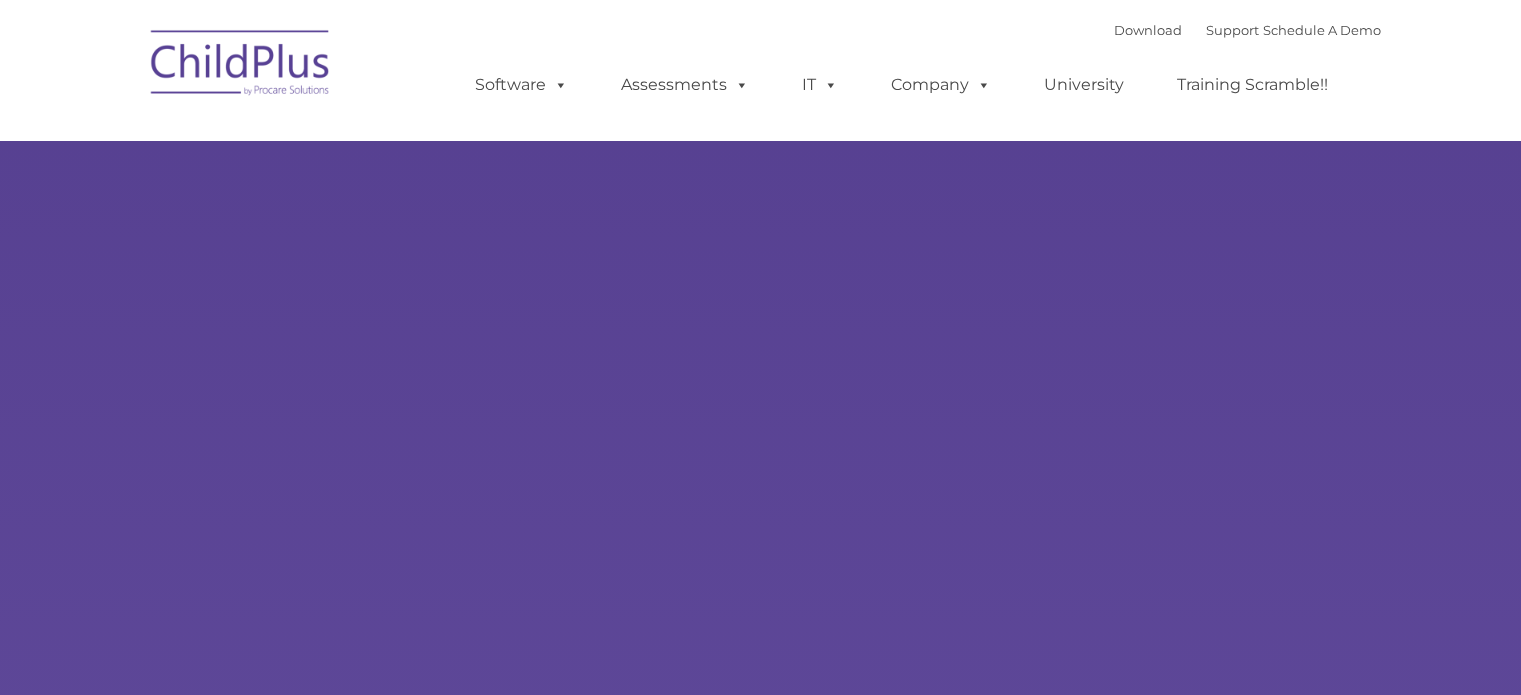 select on "MEDIUM" 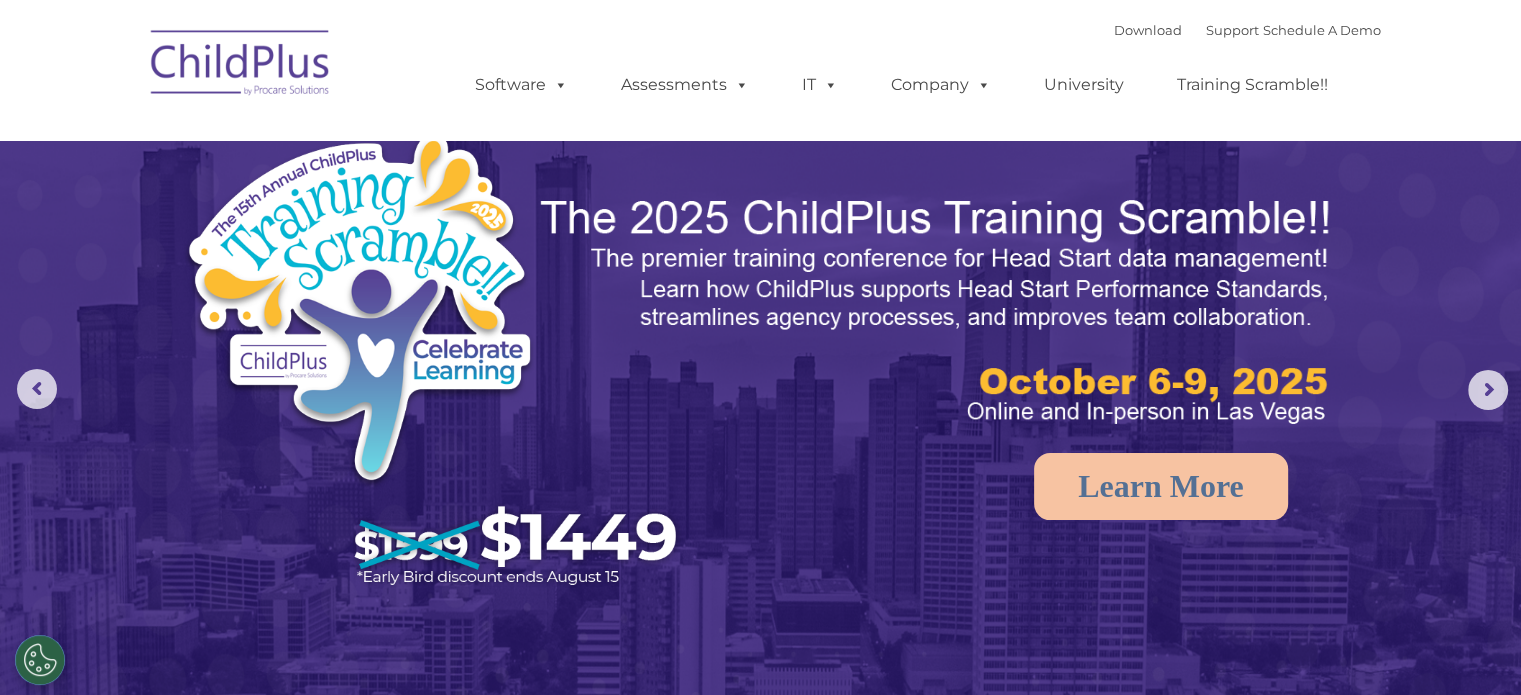 drag, startPoint x: 0, startPoint y: 0, endPoint x: 940, endPoint y: 36, distance: 940.6891 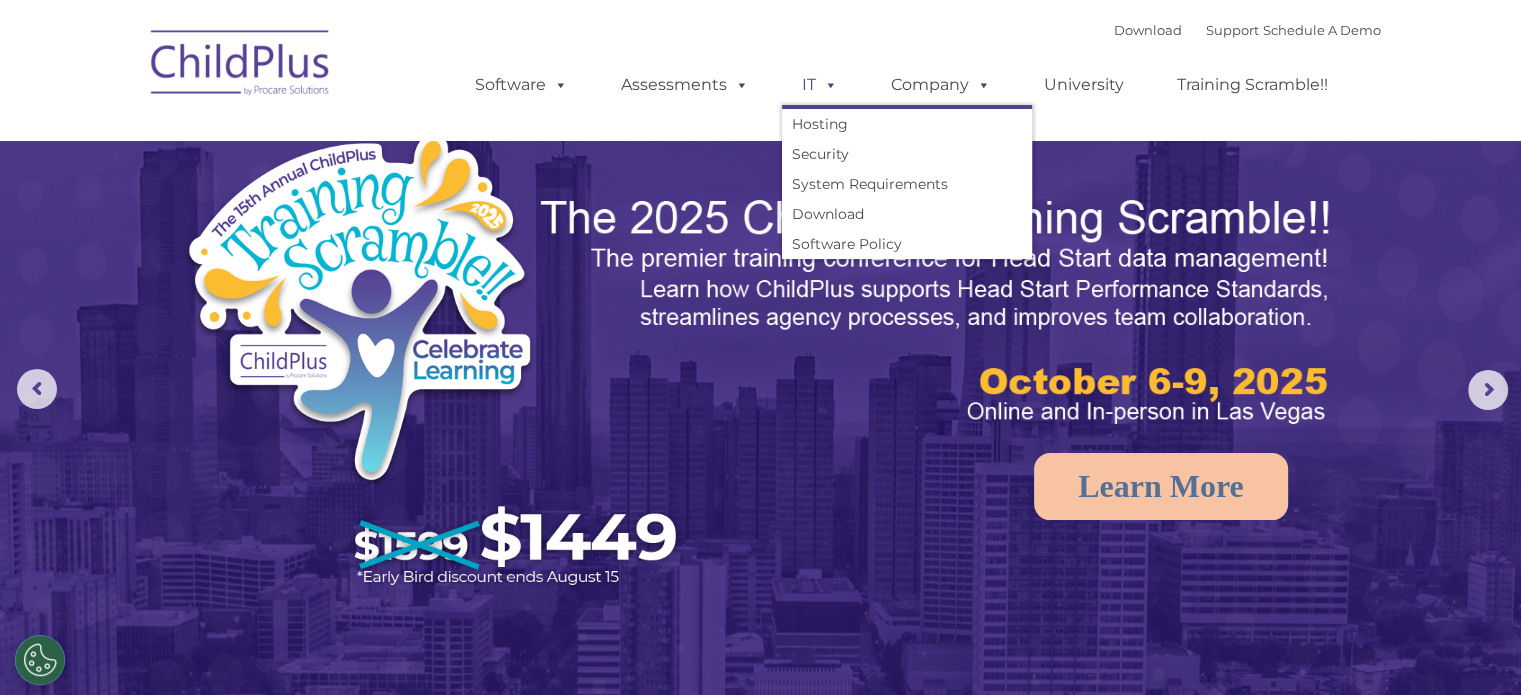 click at bounding box center [827, 84] 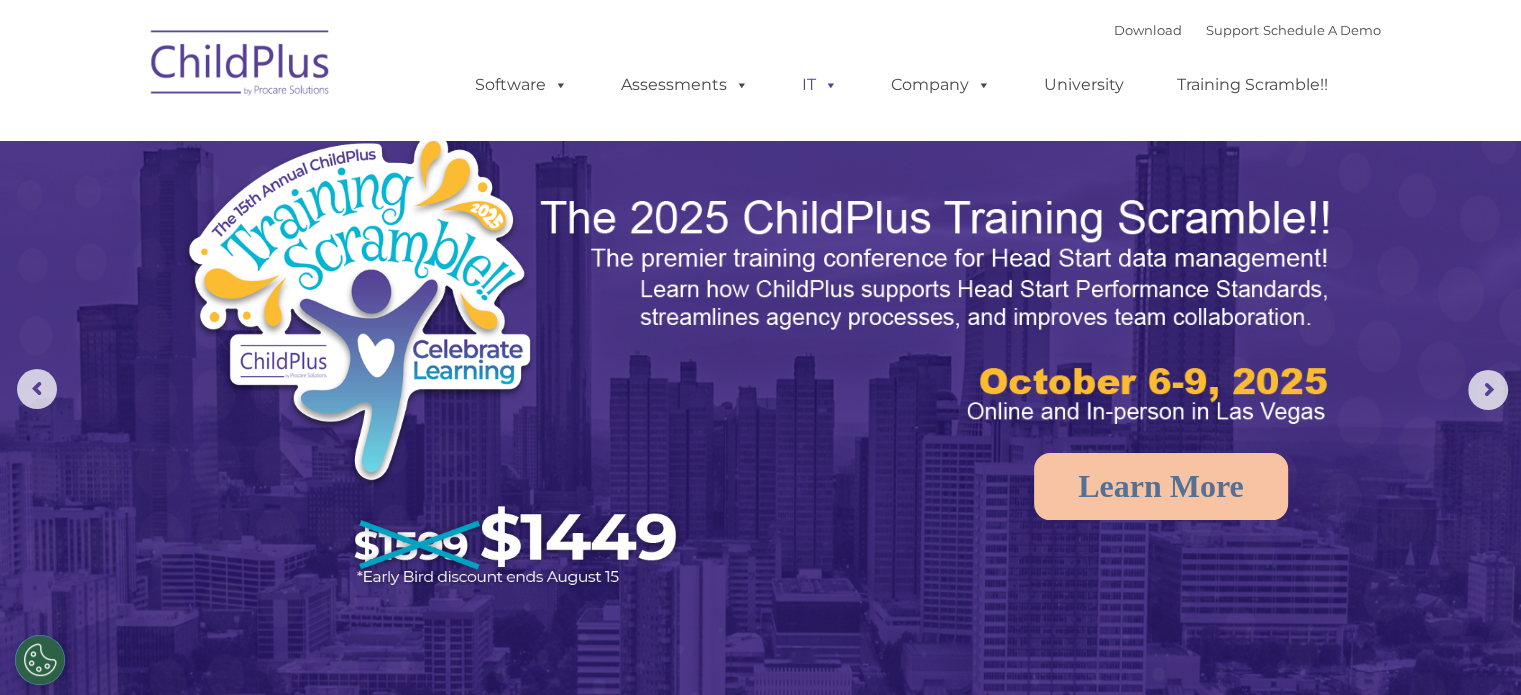 click at bounding box center (827, 84) 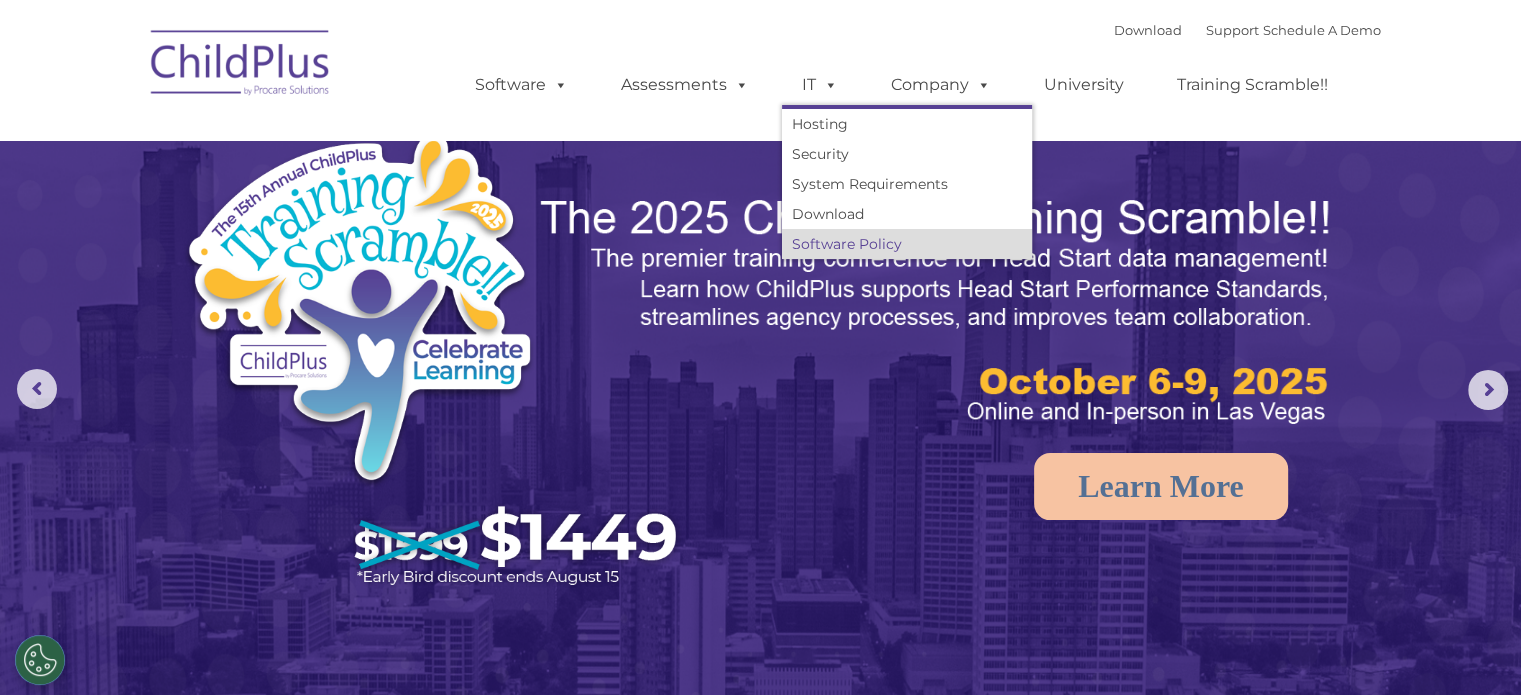 click on "Software Policy" at bounding box center [907, 244] 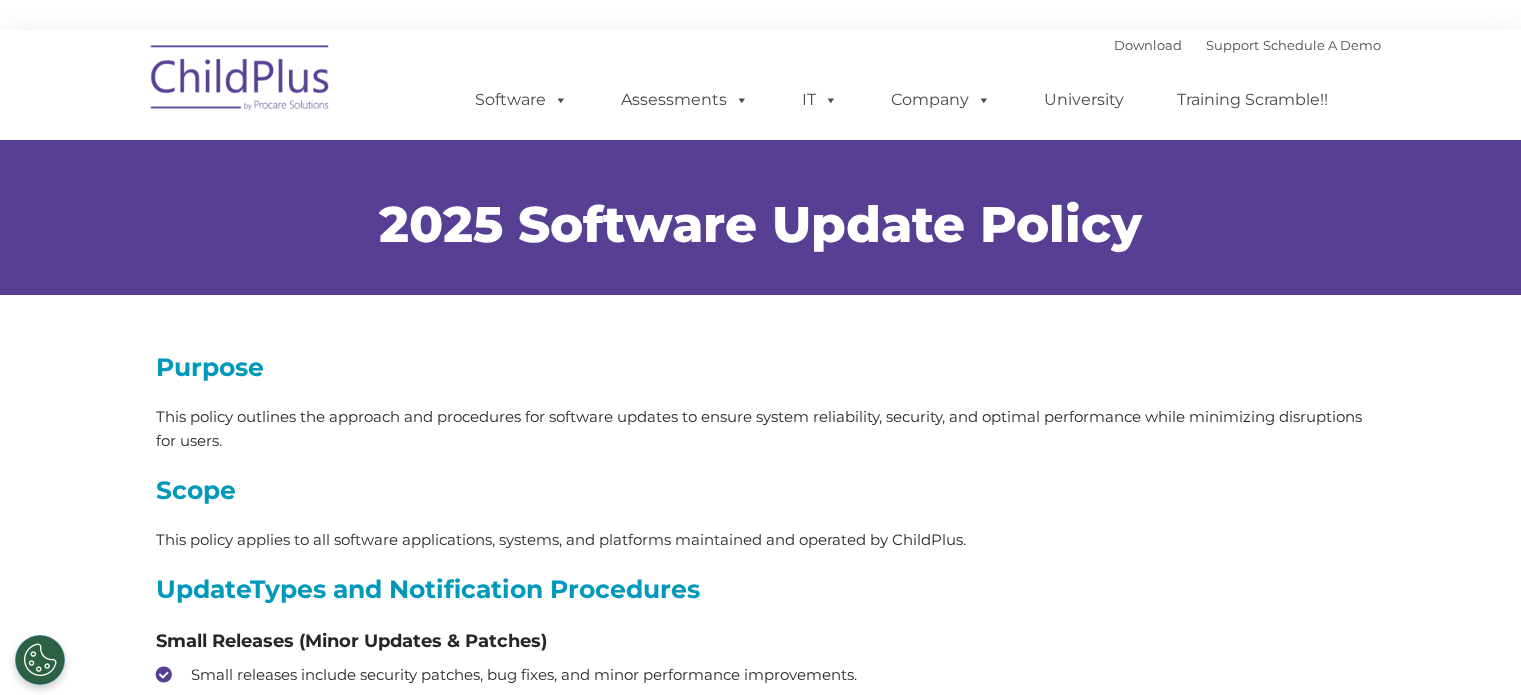 scroll, scrollTop: 0, scrollLeft: 0, axis: both 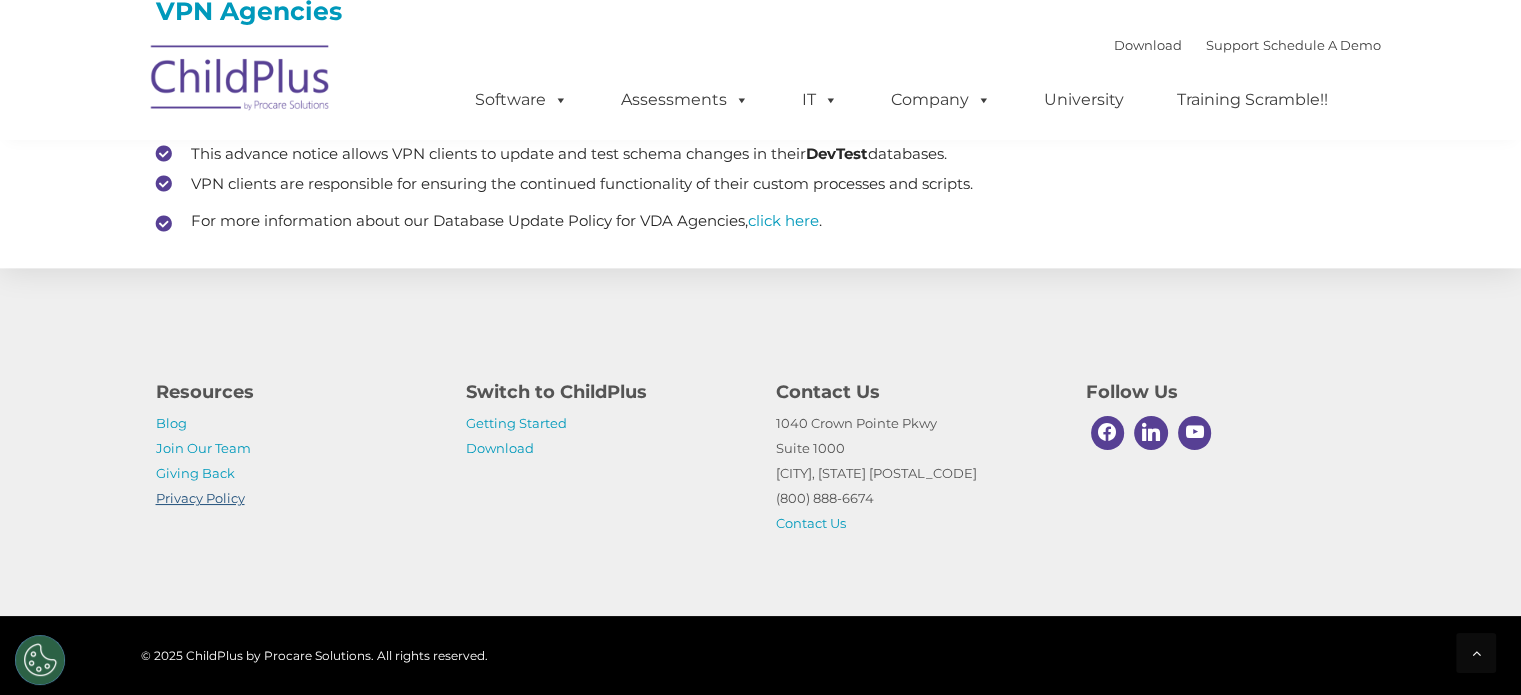 click on "Privacy Policy" at bounding box center [200, 498] 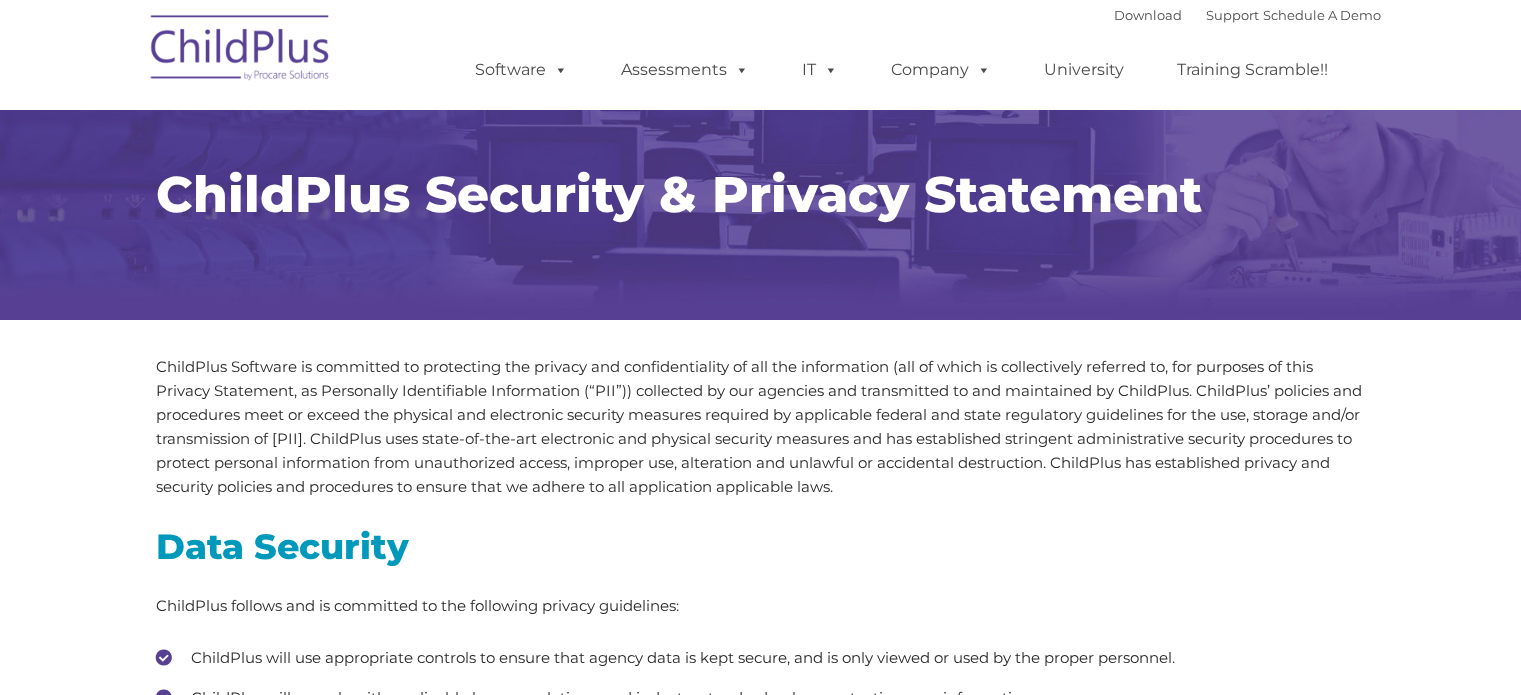 scroll, scrollTop: 0, scrollLeft: 0, axis: both 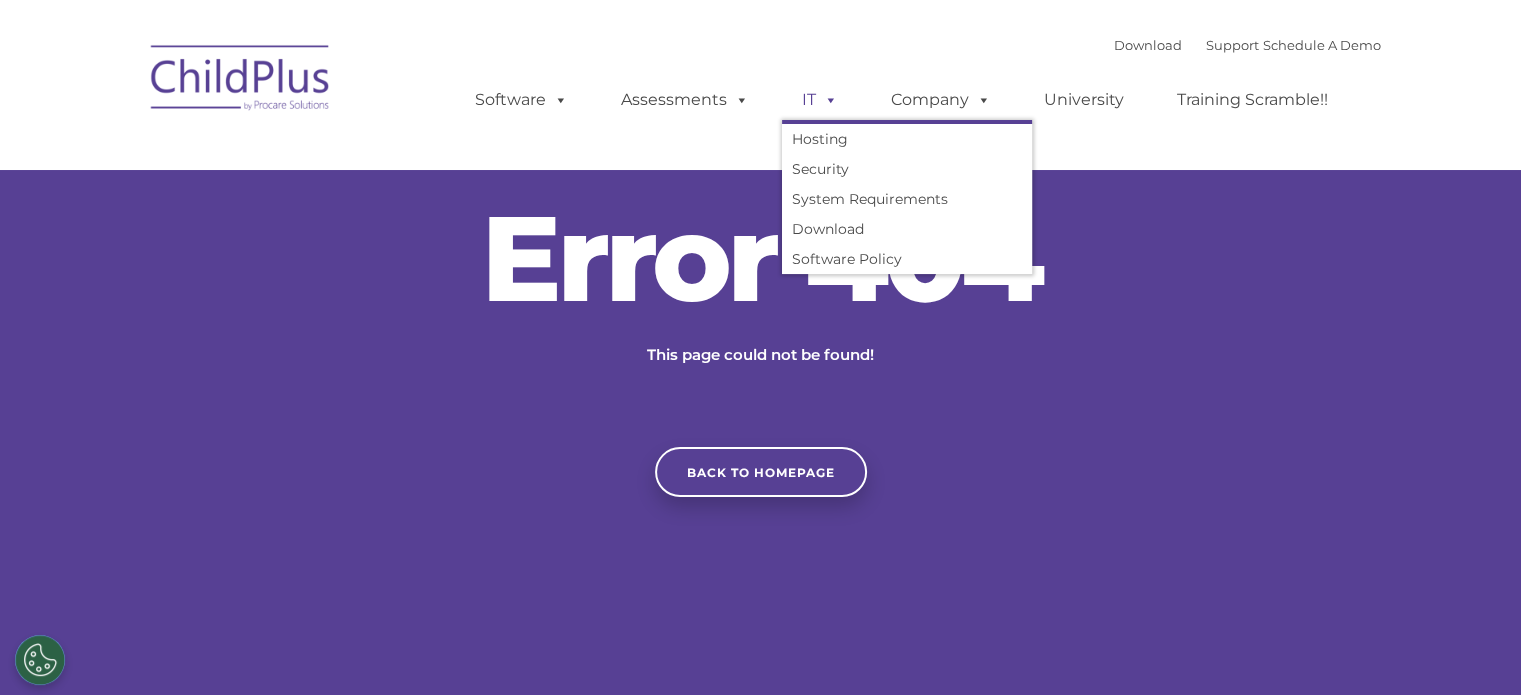 click at bounding box center (827, 99) 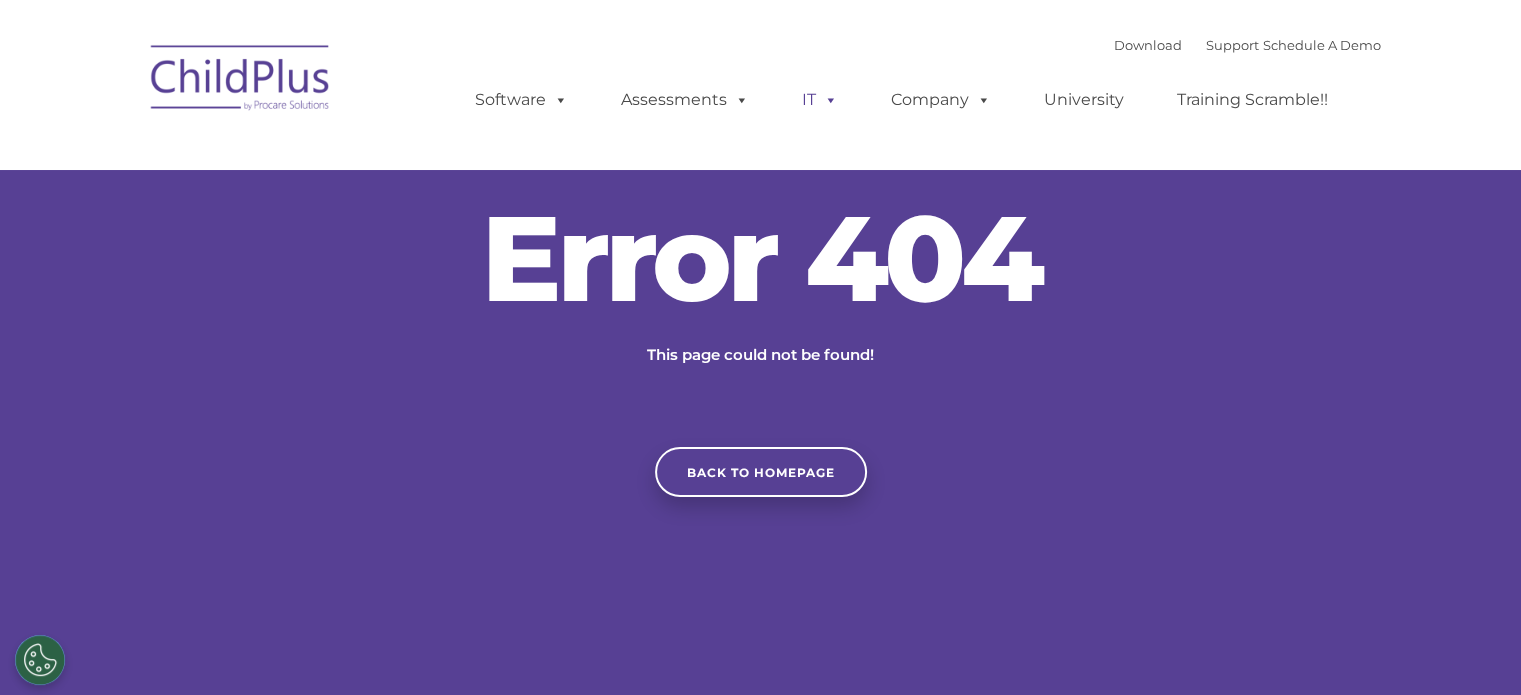 click at bounding box center (827, 99) 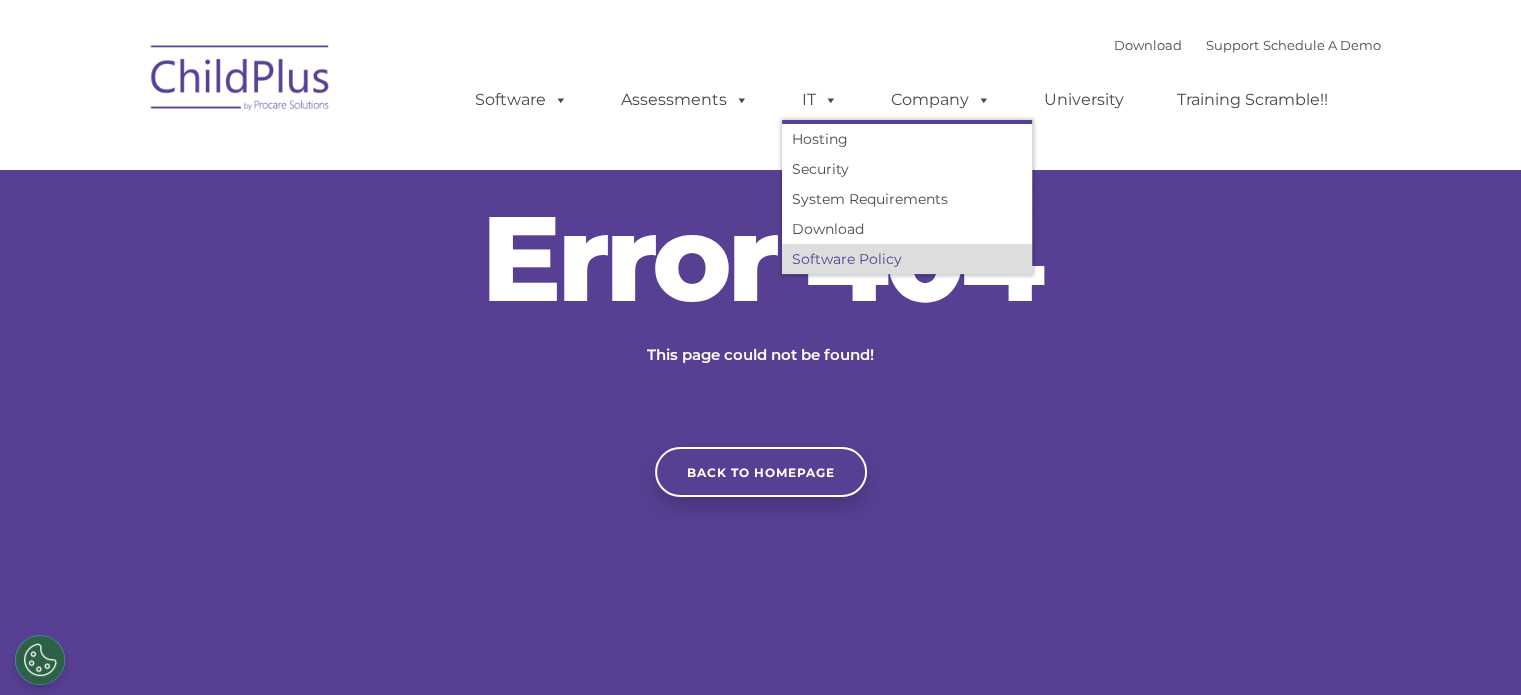 click on "Software Policy" at bounding box center [907, 259] 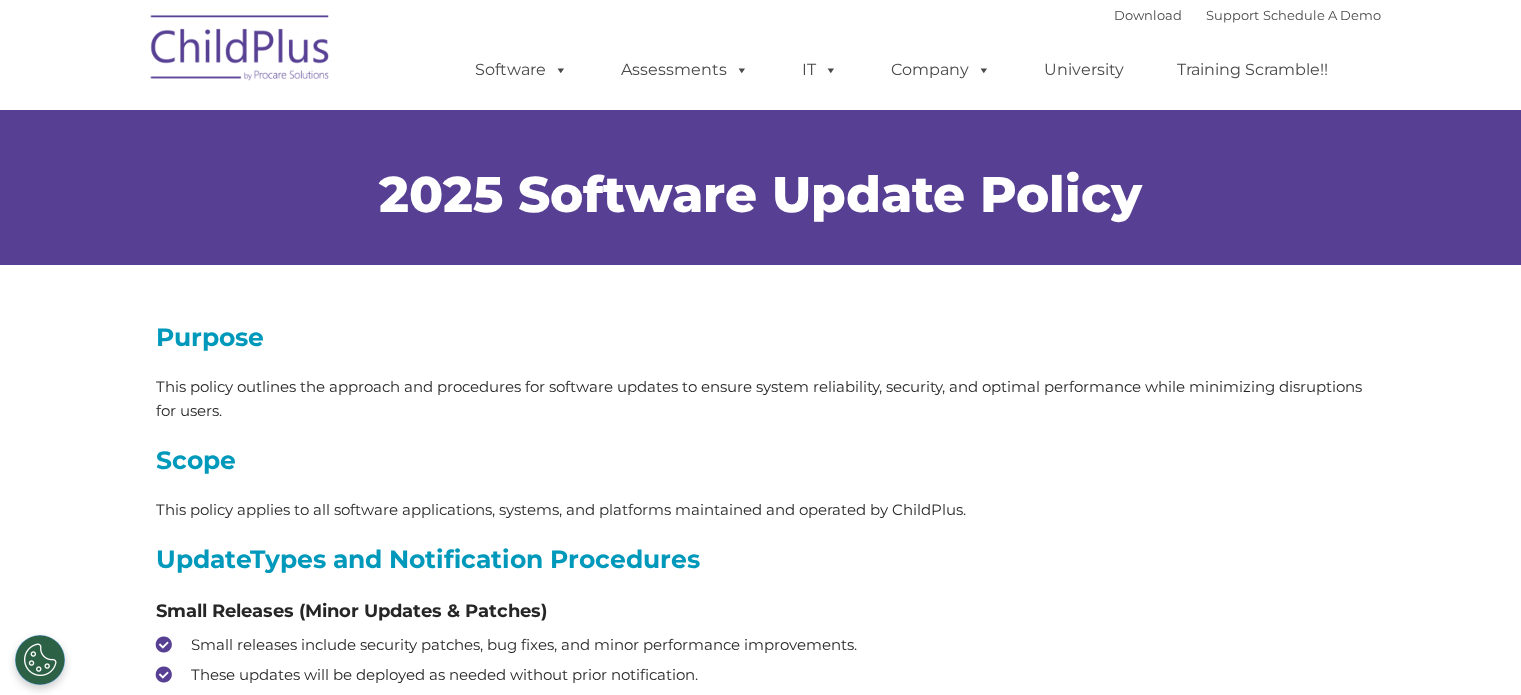 scroll, scrollTop: 0, scrollLeft: 0, axis: both 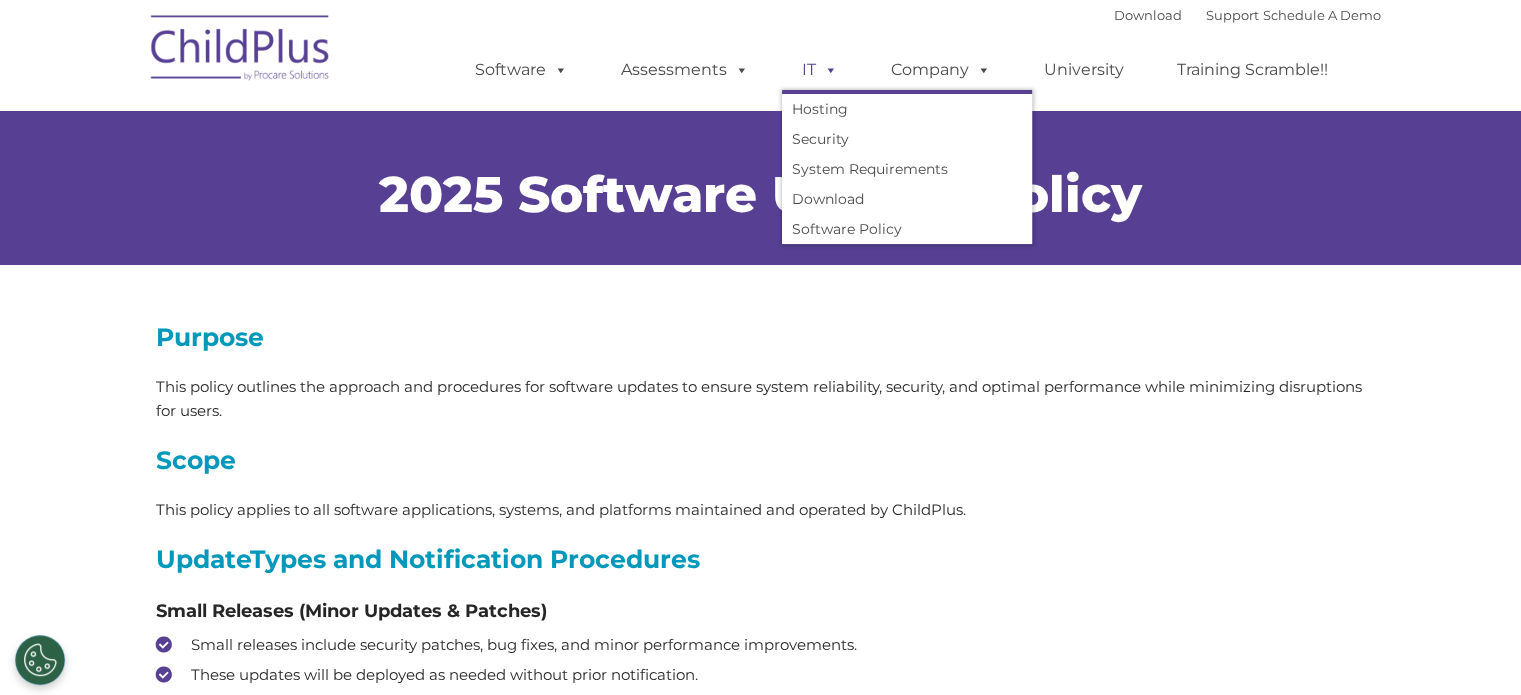 click at bounding box center (827, 69) 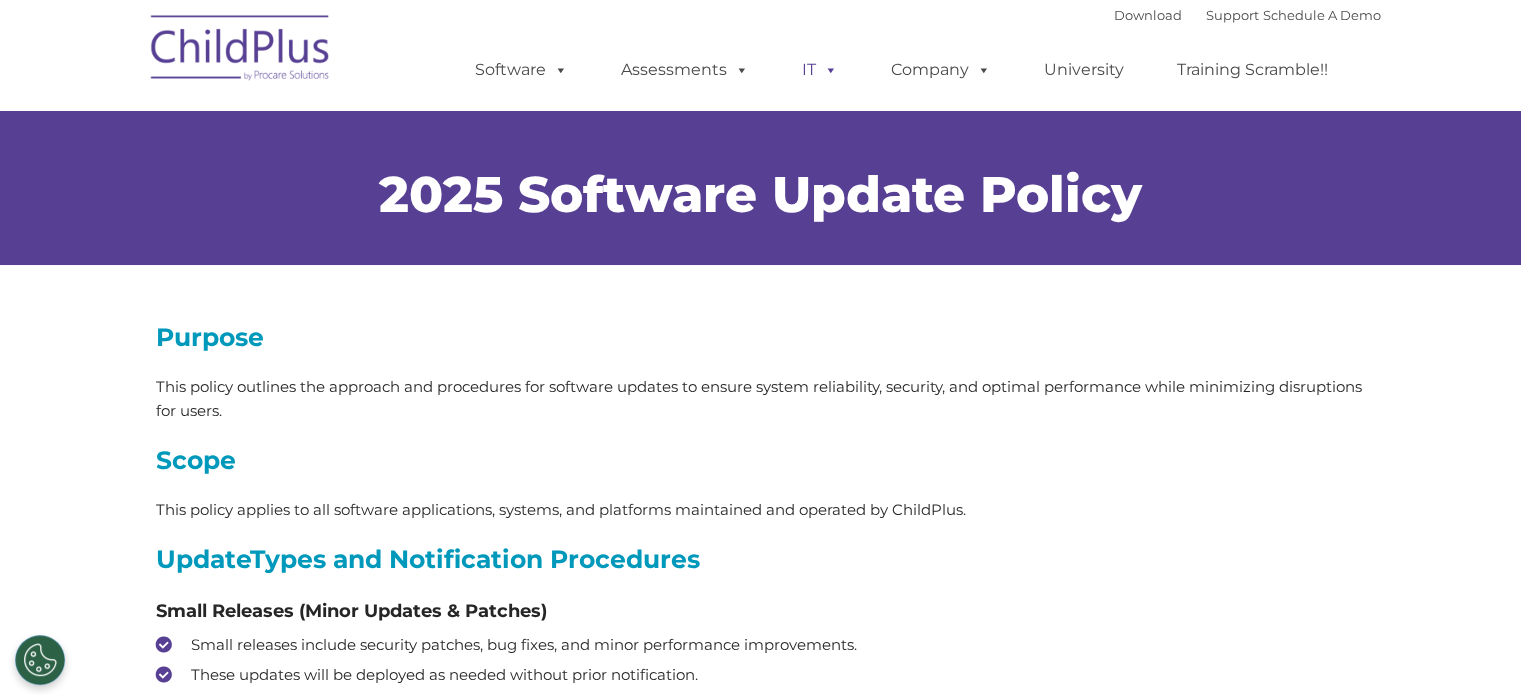 click at bounding box center [827, 69] 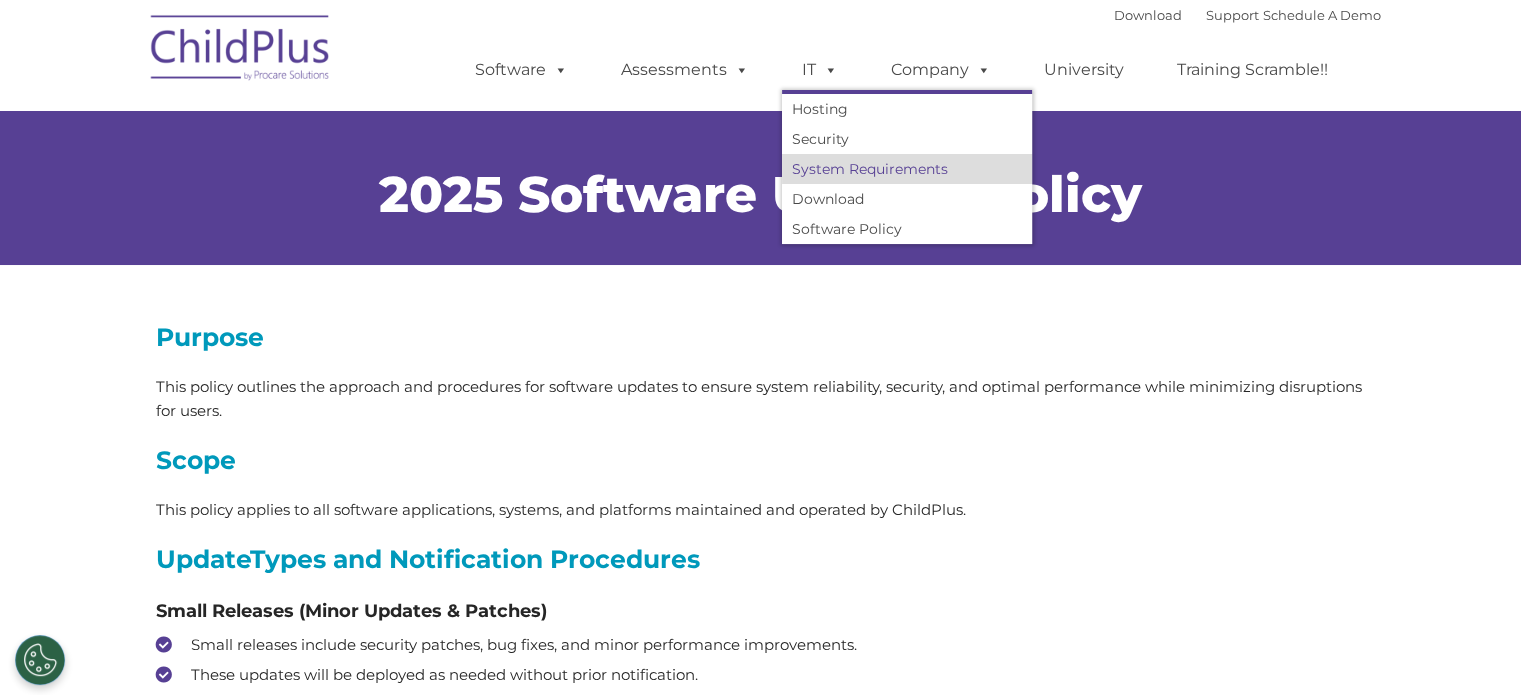 click on "System Requirements" at bounding box center (907, 169) 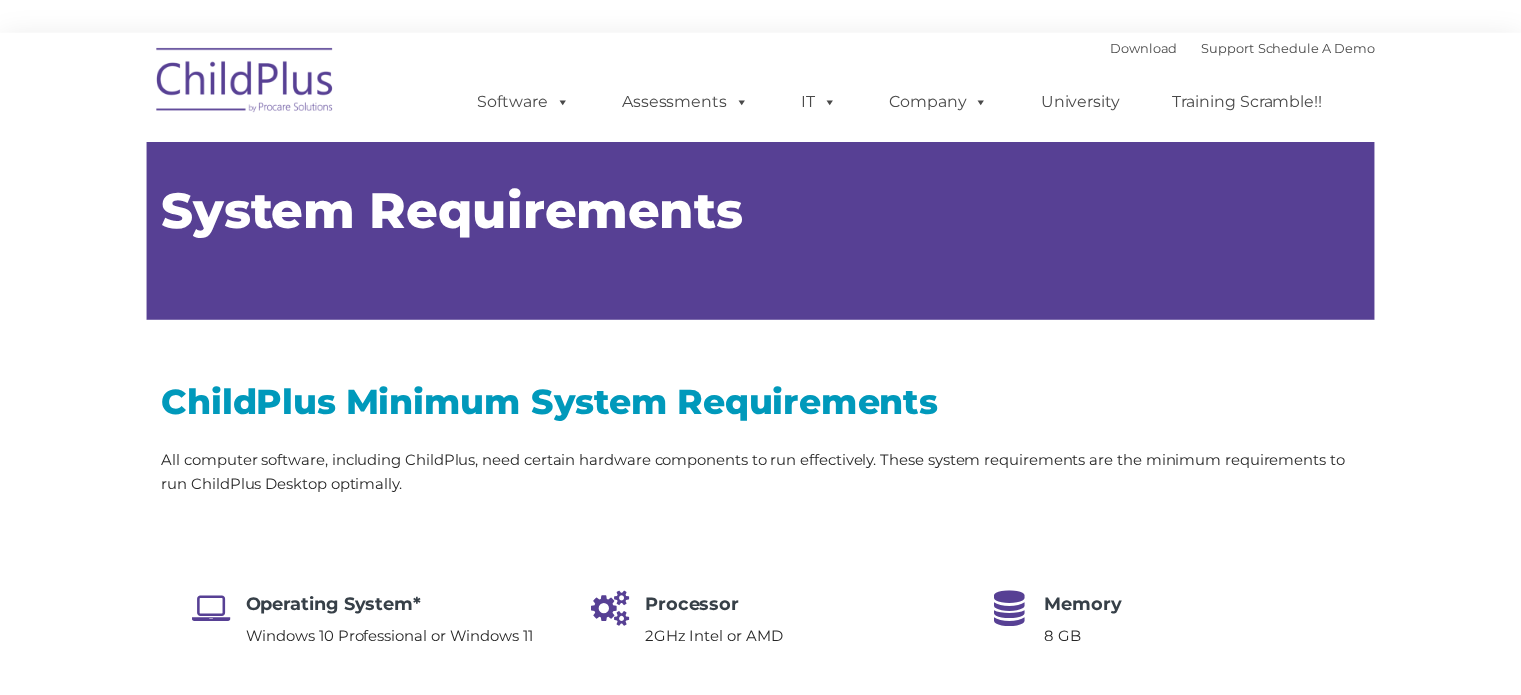 scroll, scrollTop: 0, scrollLeft: 0, axis: both 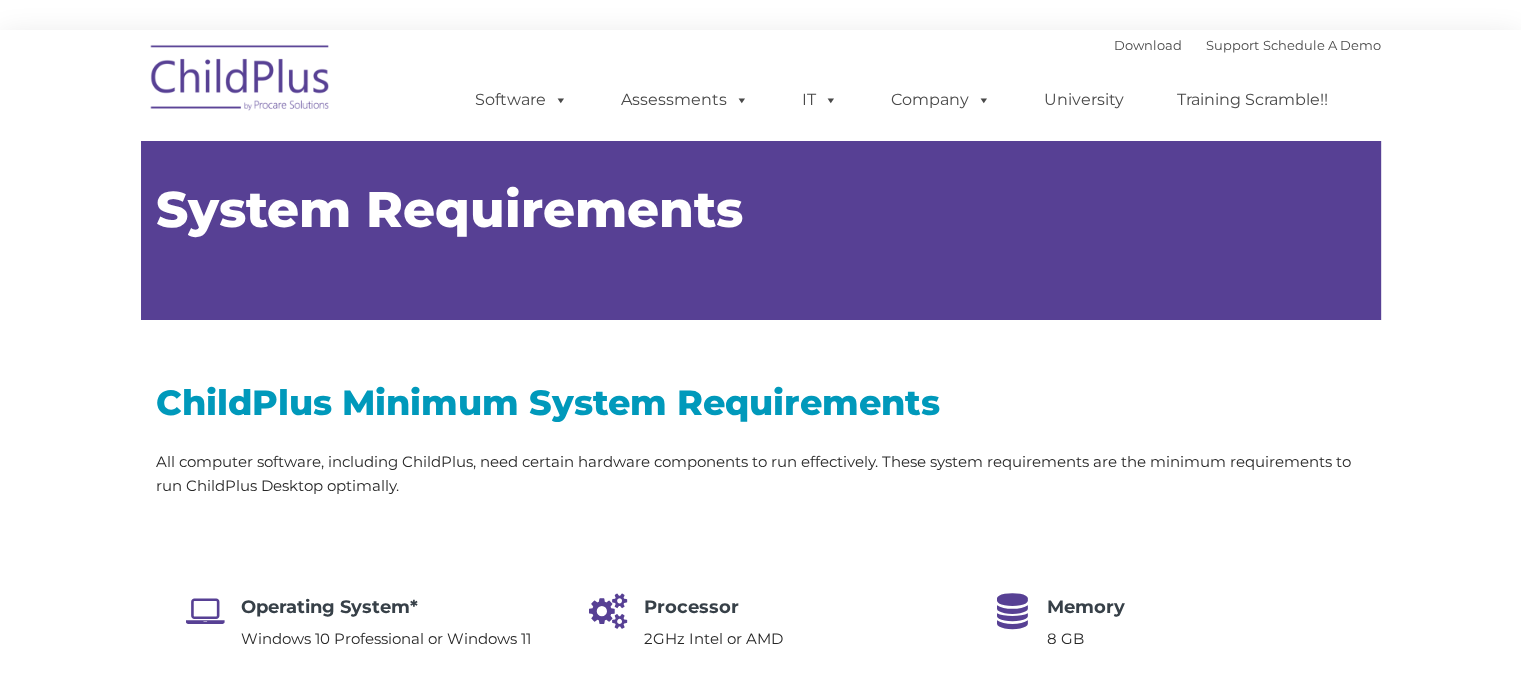 type on "" 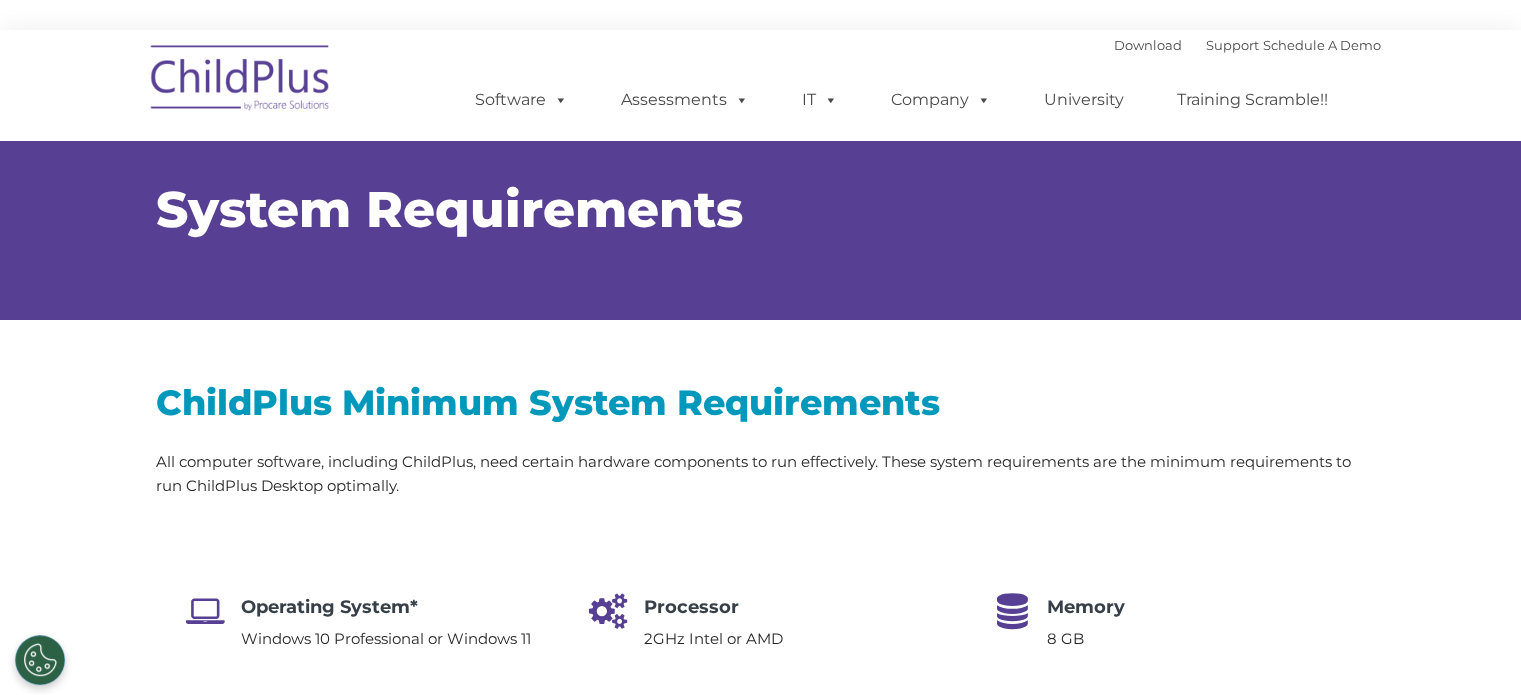 select on "MEDIUM" 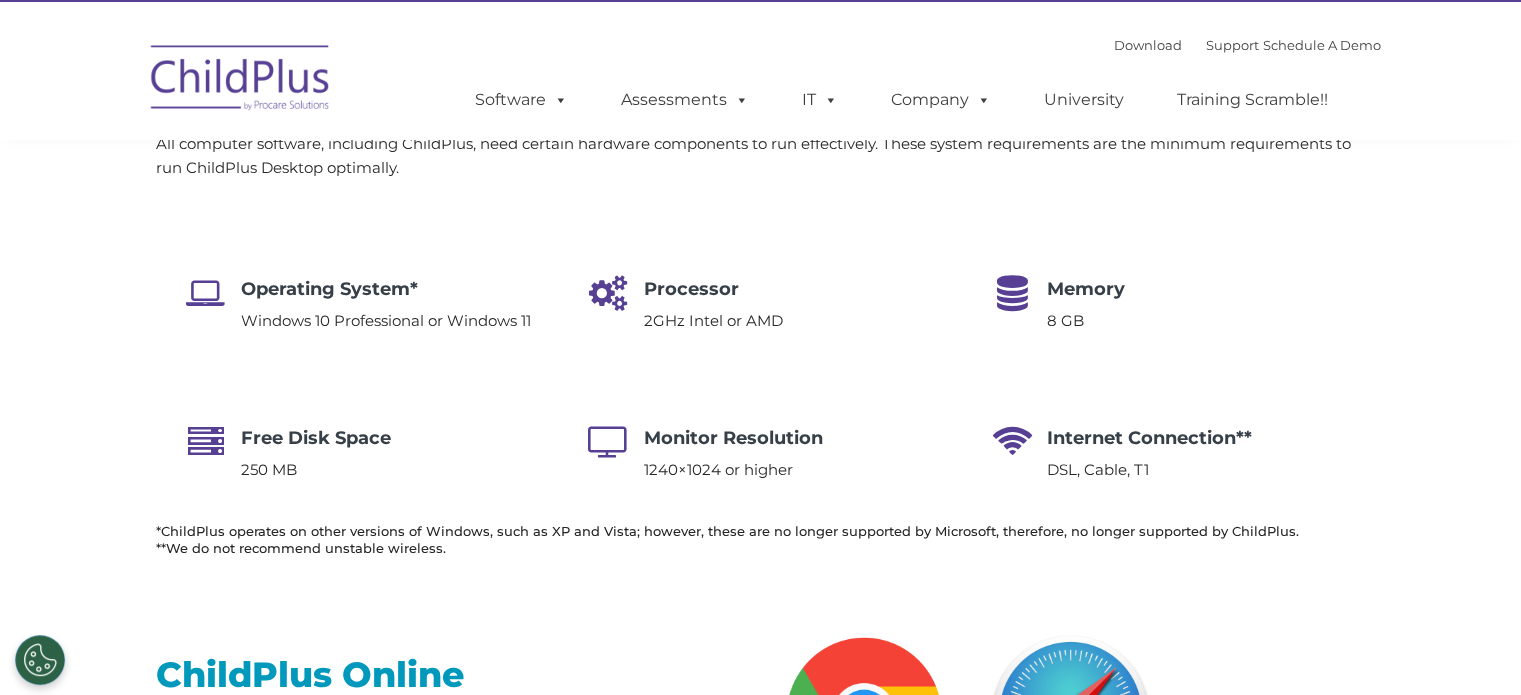 scroll, scrollTop: 0, scrollLeft: 0, axis: both 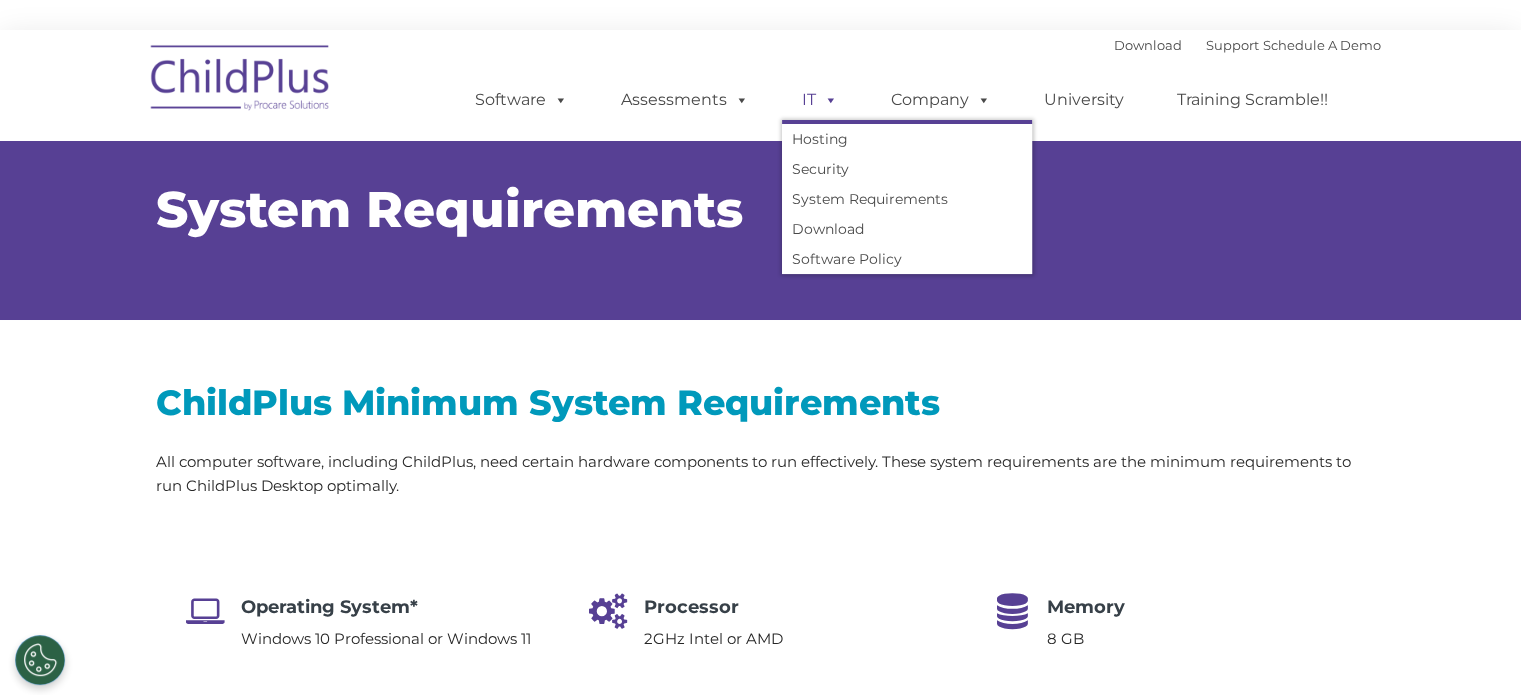 click at bounding box center (827, 99) 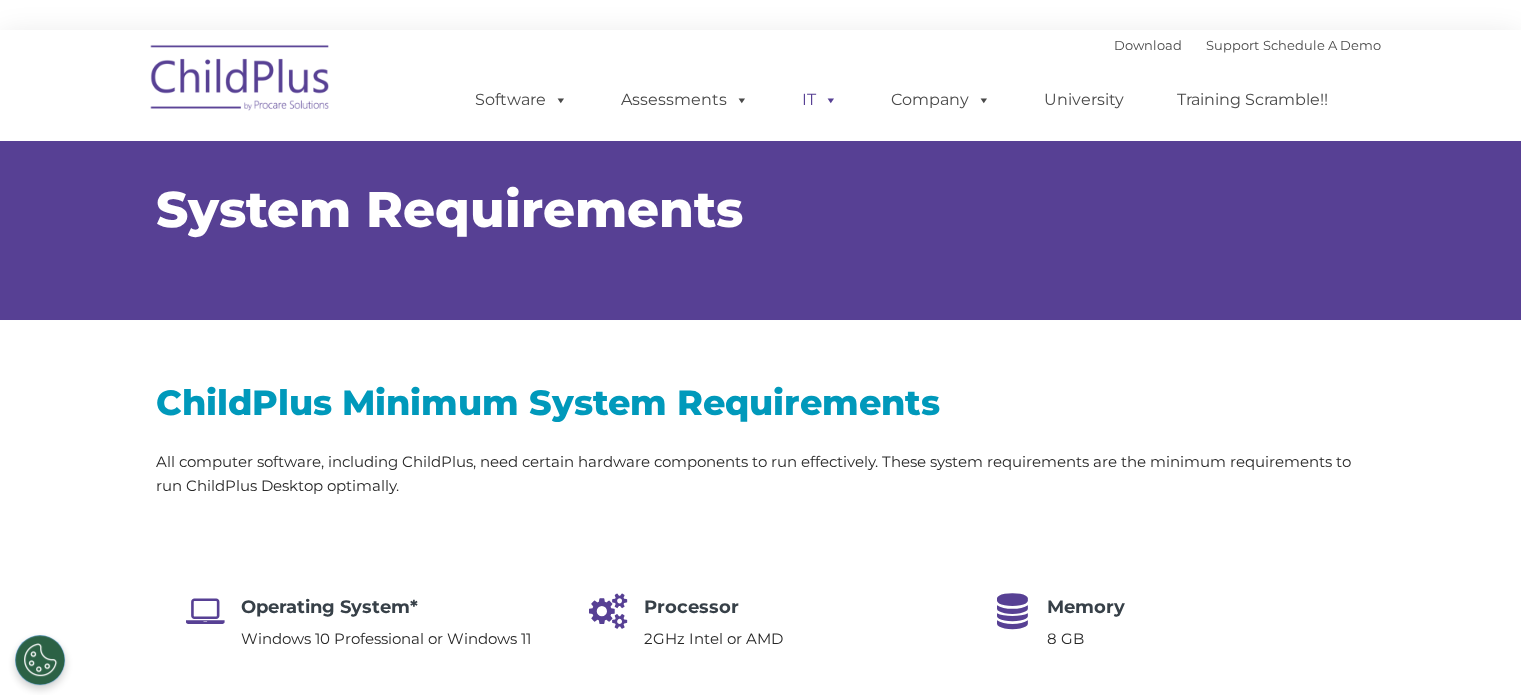 click at bounding box center (827, 99) 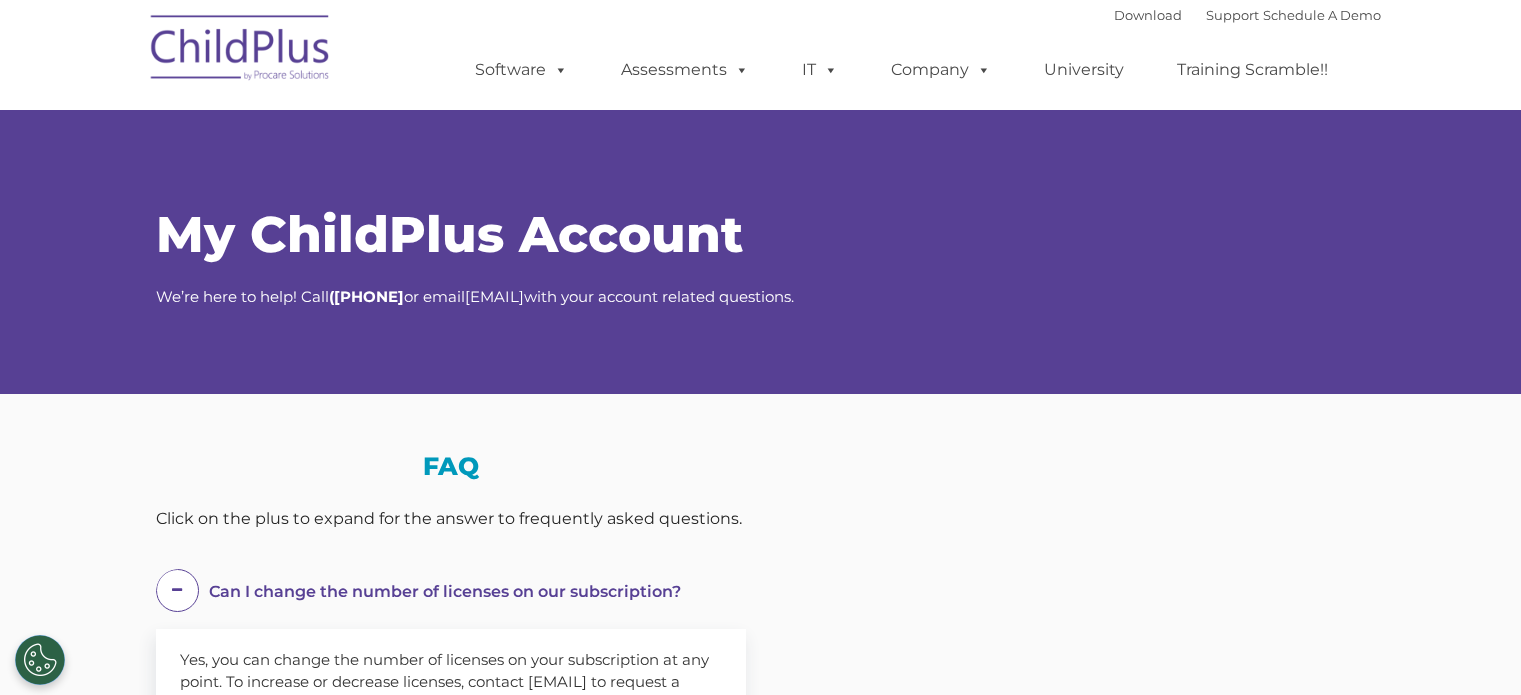 scroll, scrollTop: 0, scrollLeft: 0, axis: both 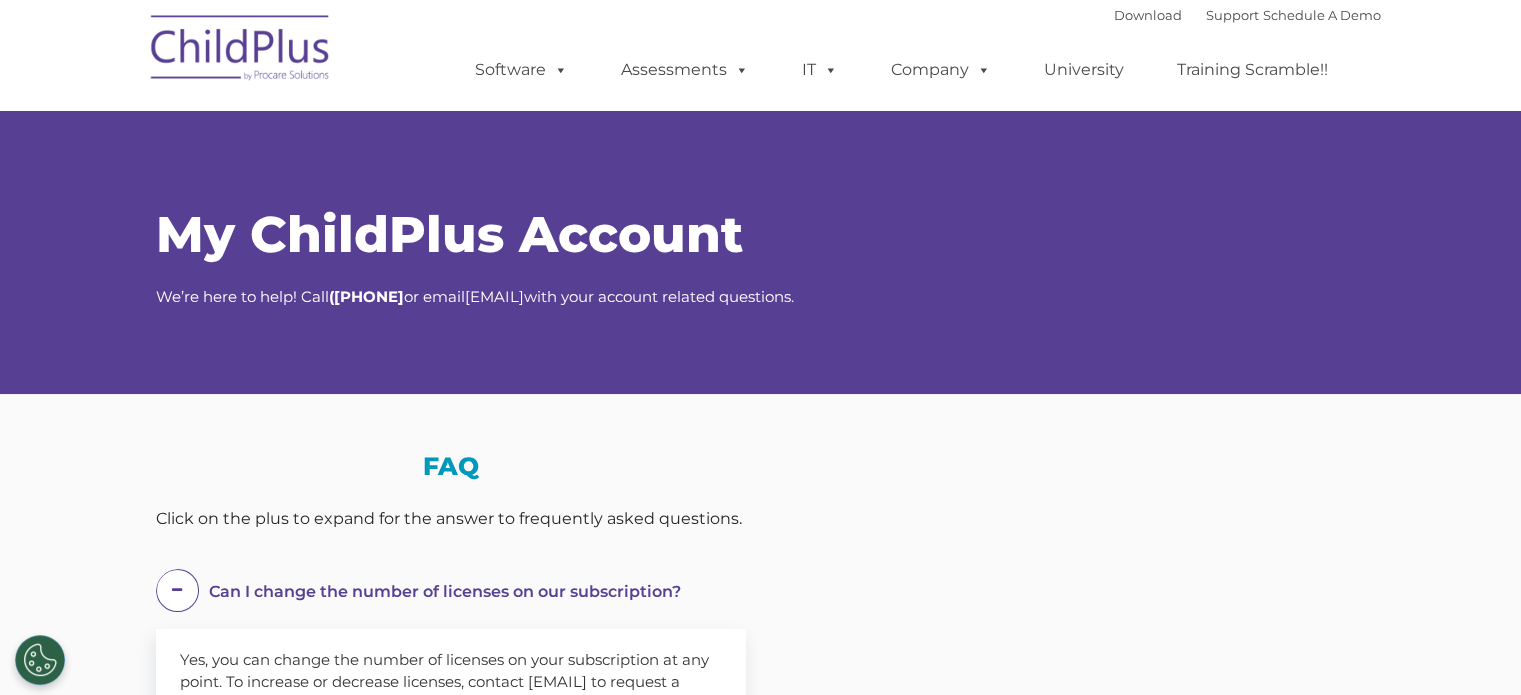 select on "MEDIUM" 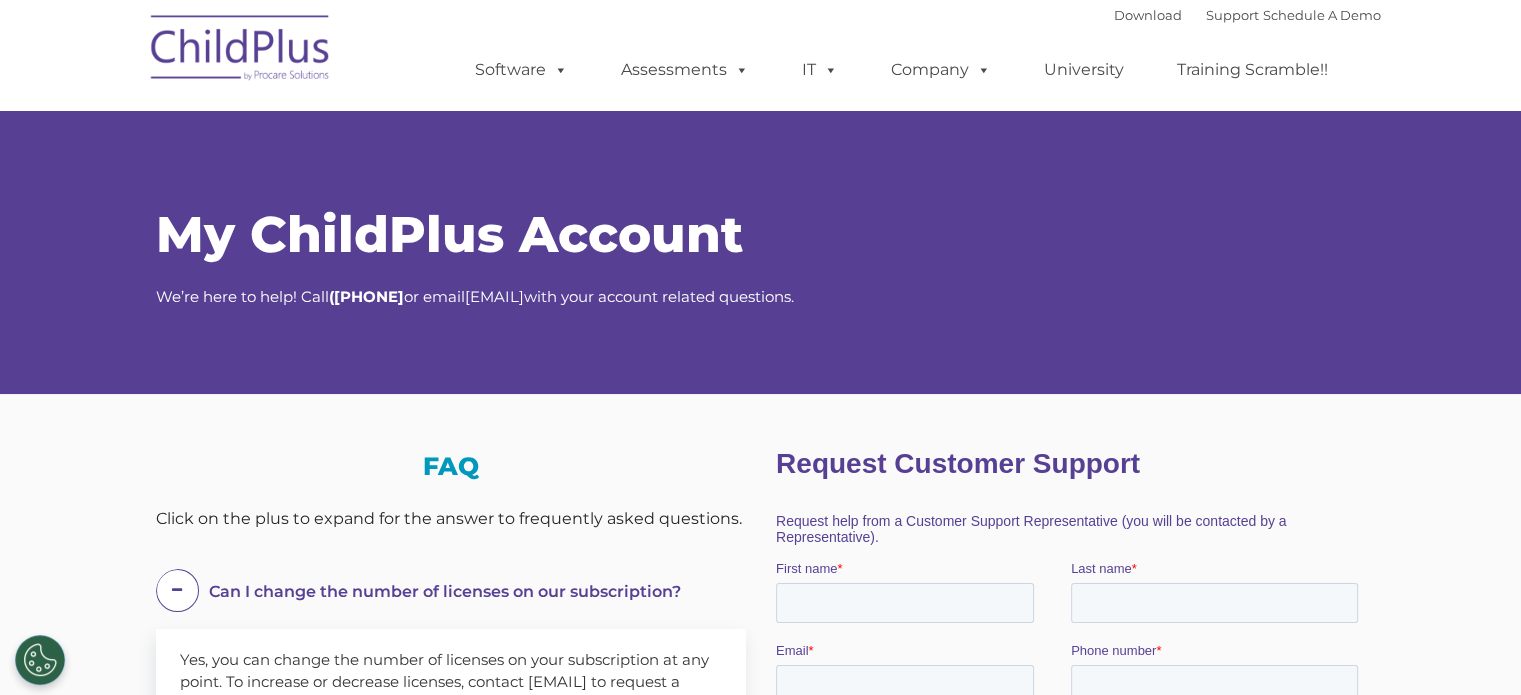 scroll, scrollTop: 0, scrollLeft: 0, axis: both 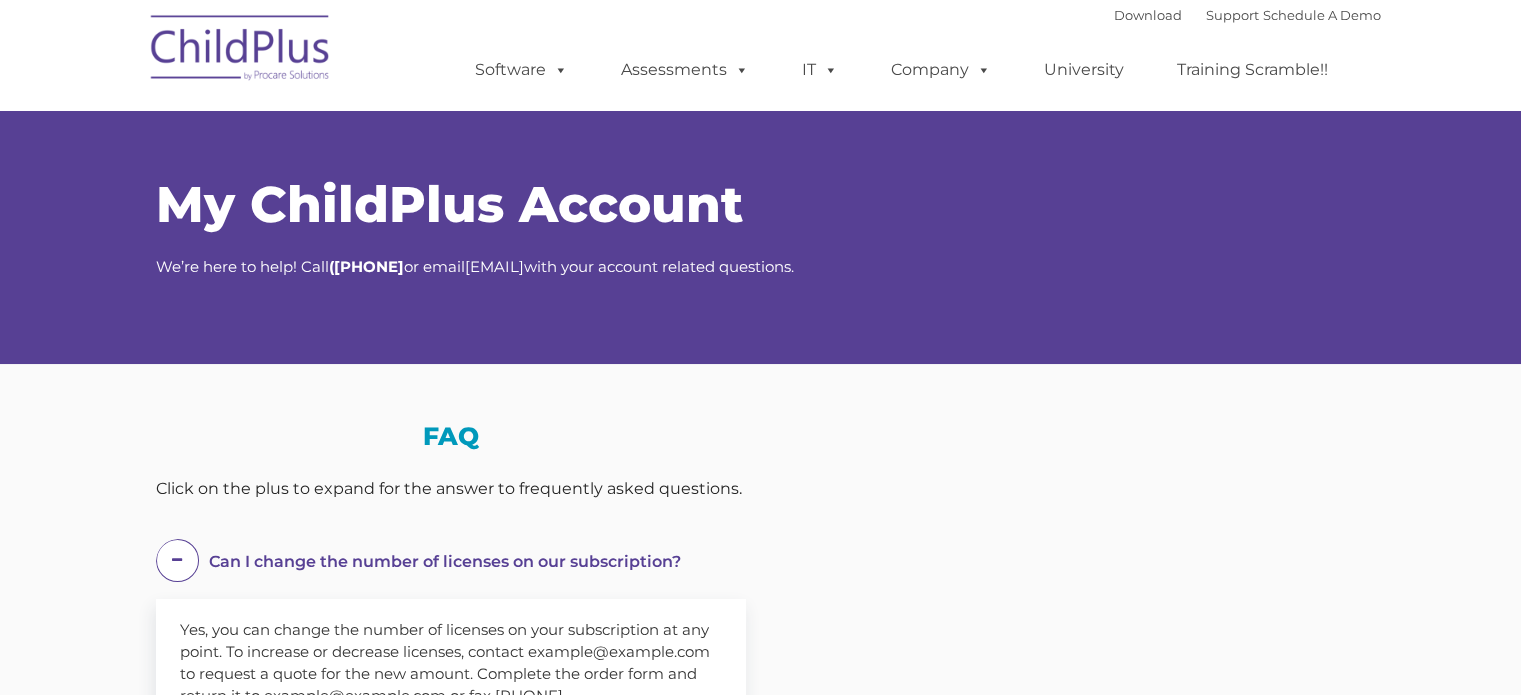 select on "MEDIUM" 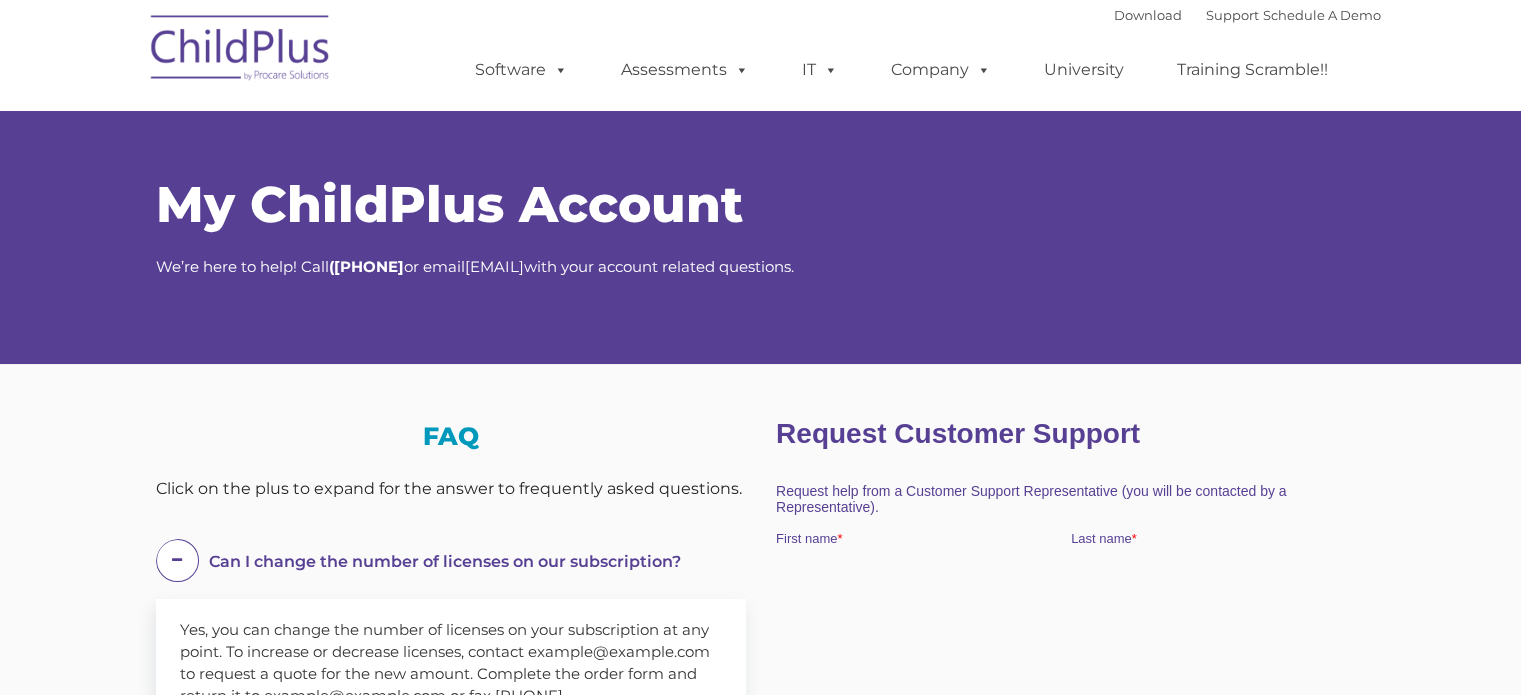 scroll, scrollTop: 0, scrollLeft: 0, axis: both 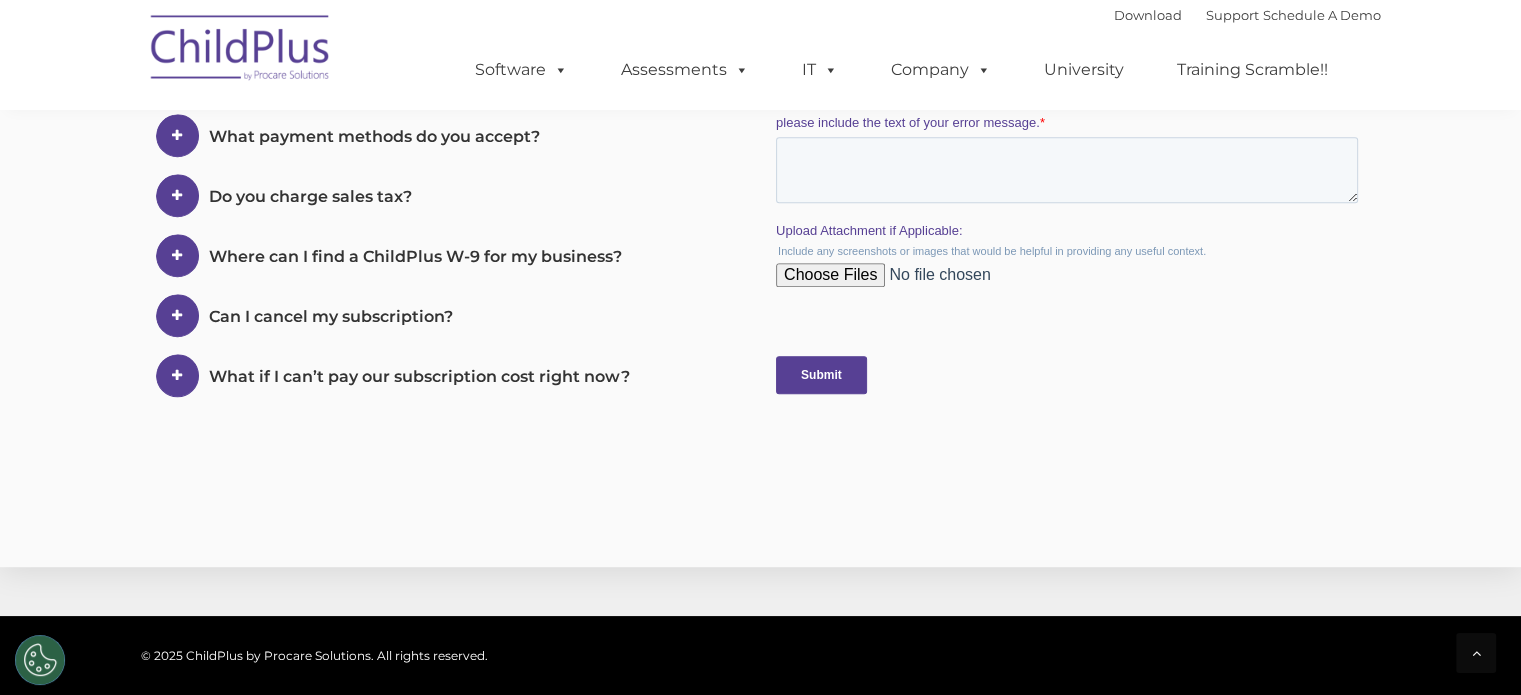 click at bounding box center (0, 0) 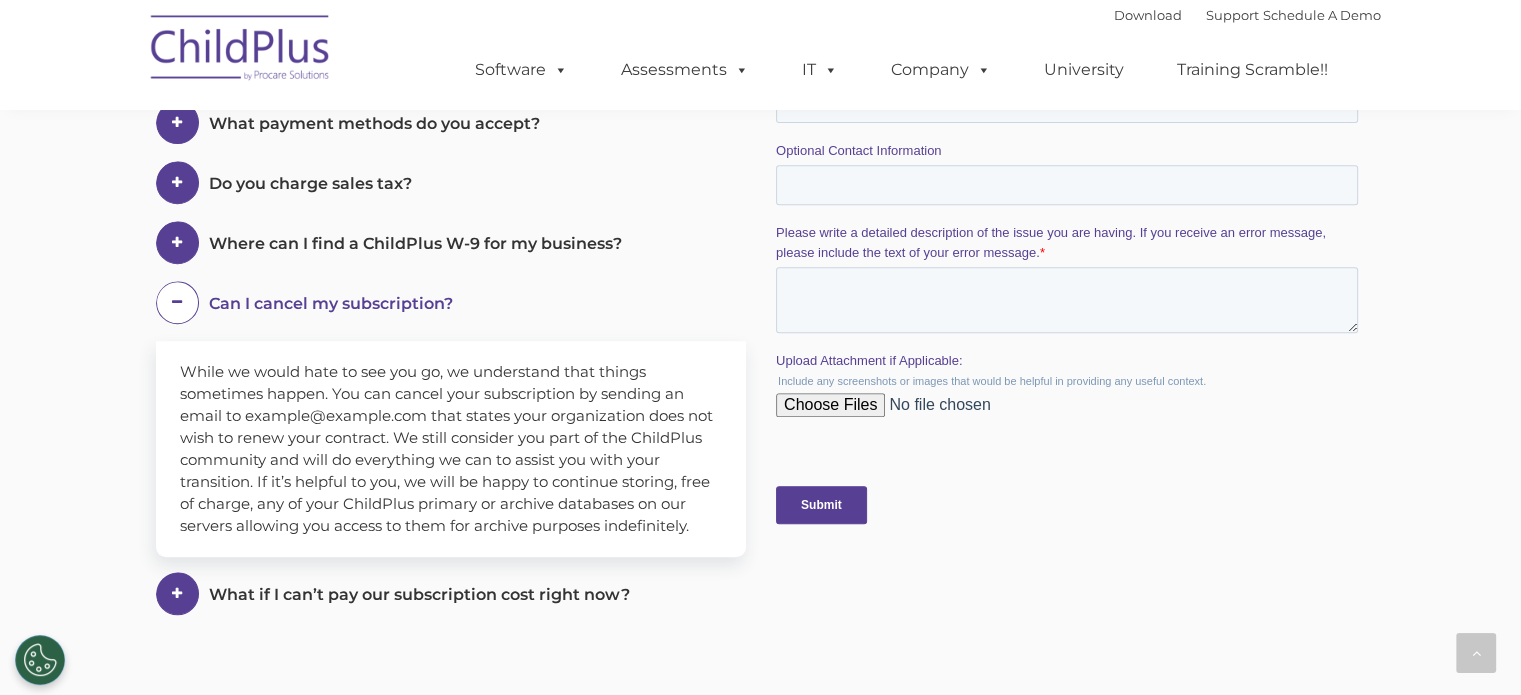 scroll, scrollTop: 763, scrollLeft: 0, axis: vertical 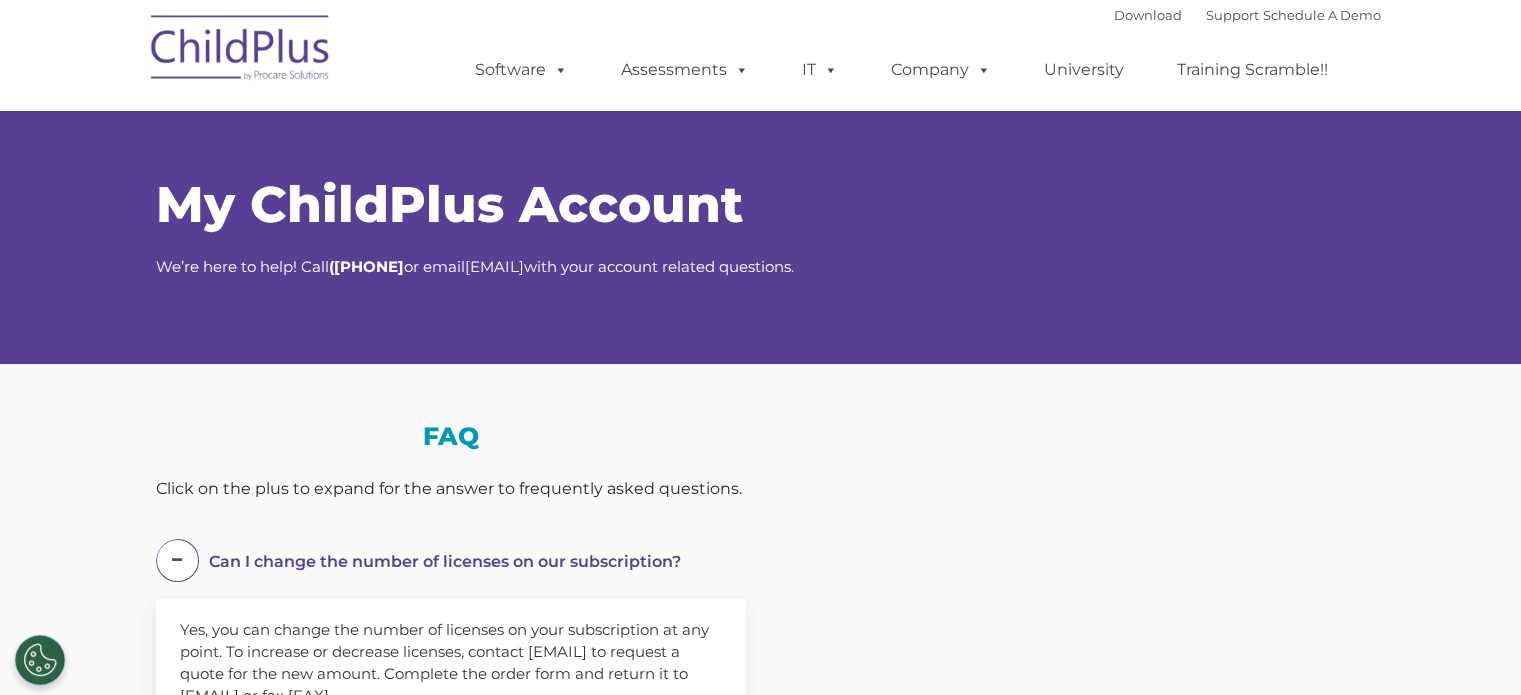 select on "MEDIUM" 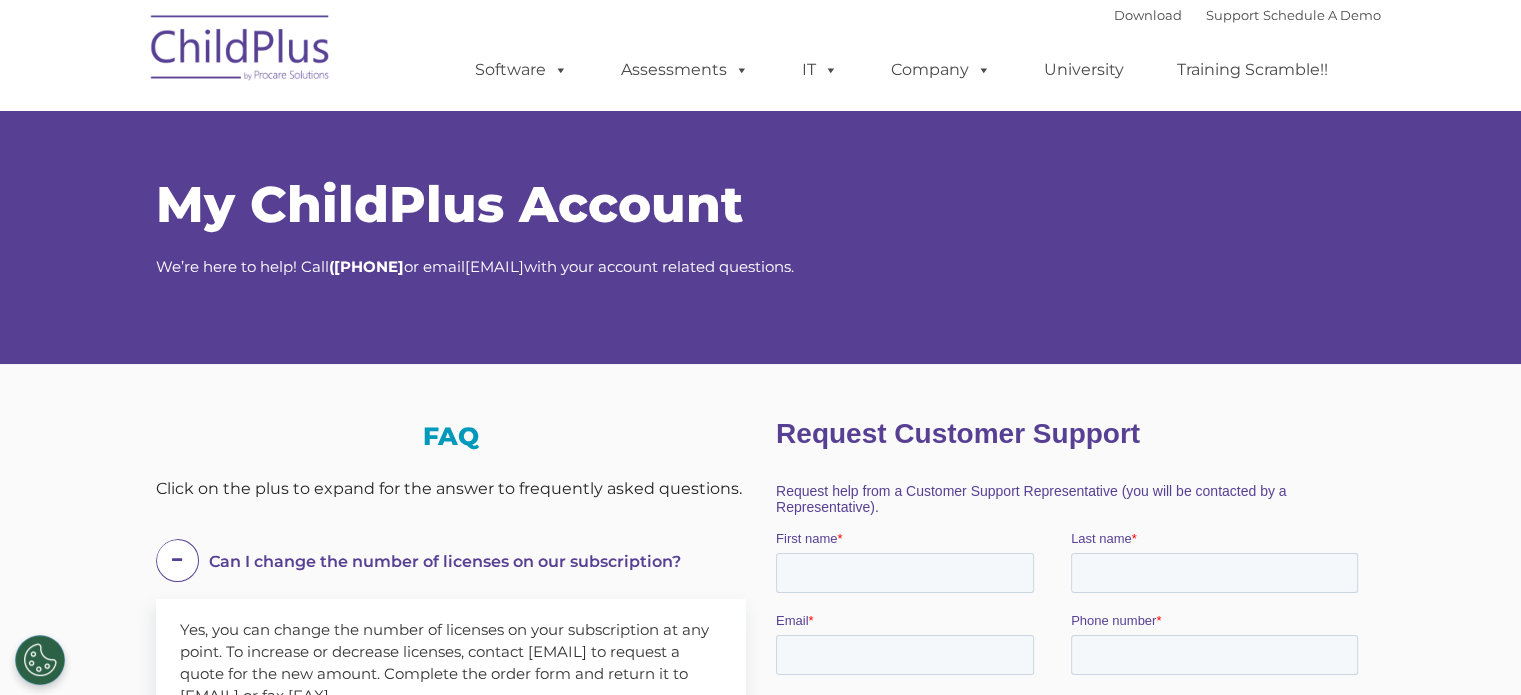 scroll, scrollTop: 0, scrollLeft: 0, axis: both 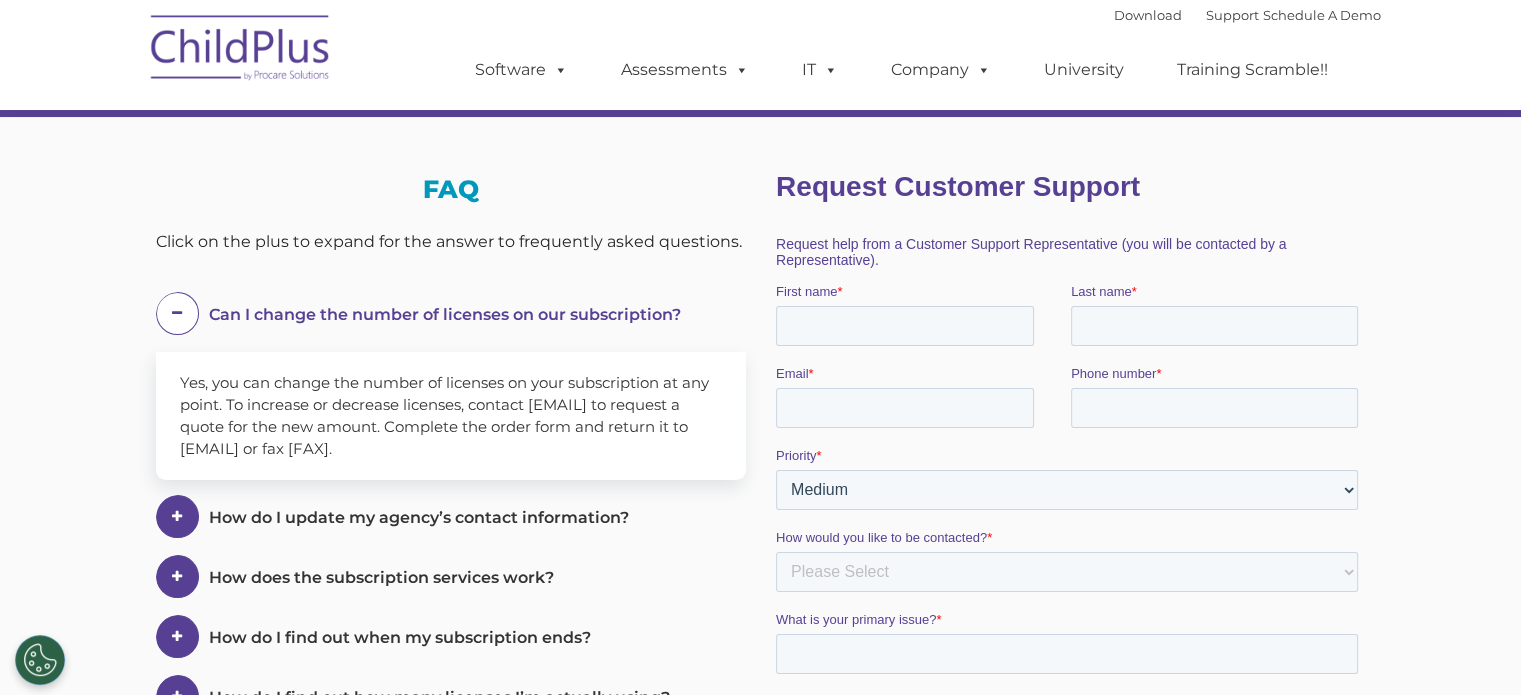 click on "How do I update my agency’s contact information?" at bounding box center [445, 314] 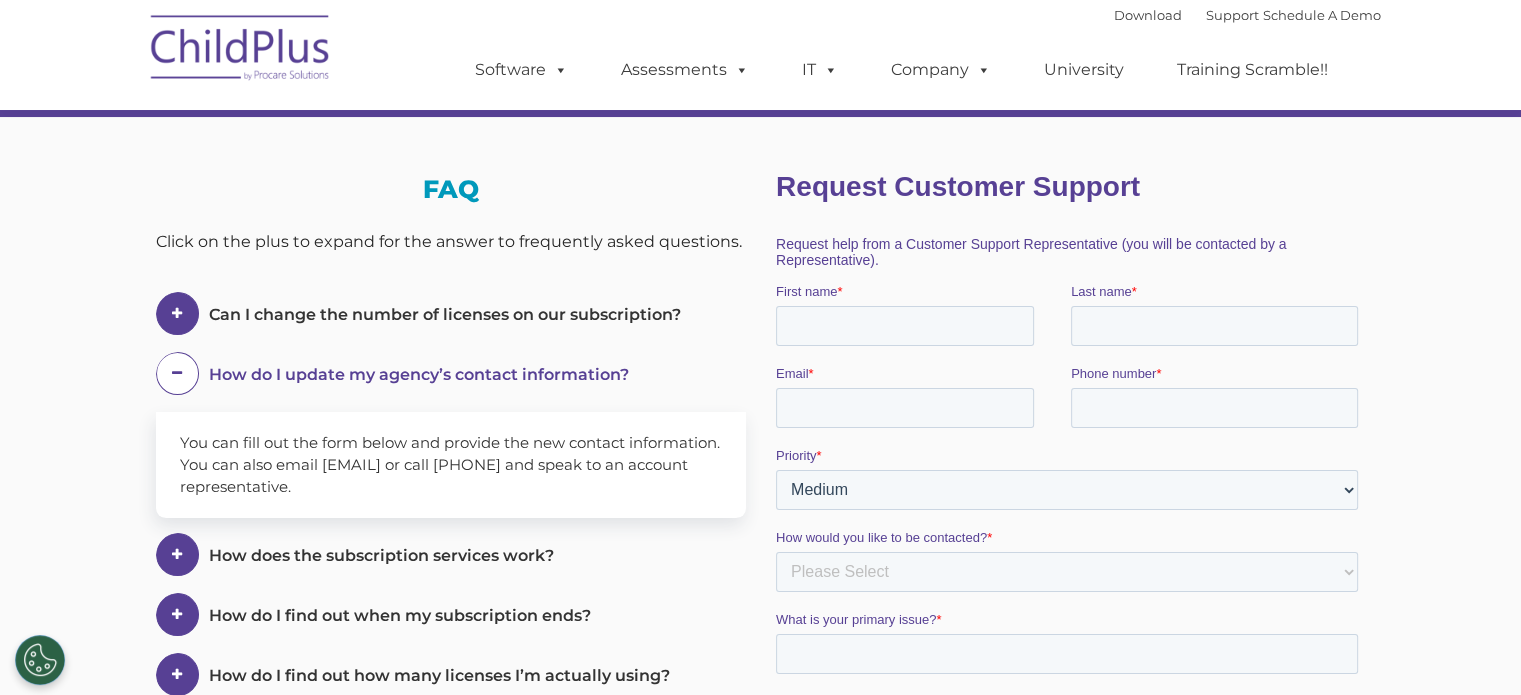 click on "How does the subscription services work?" at bounding box center [445, 314] 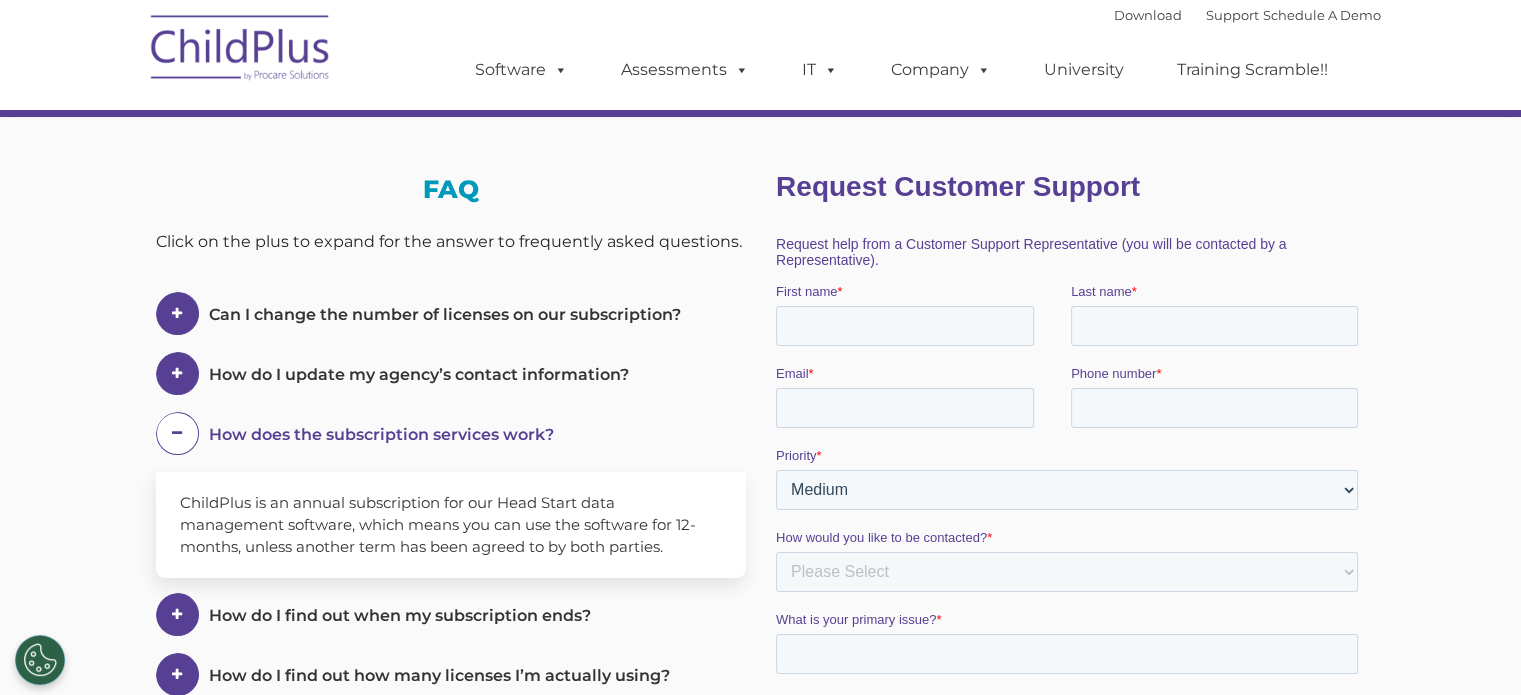 click on "How do I find out when my subscription ends?" at bounding box center [445, 314] 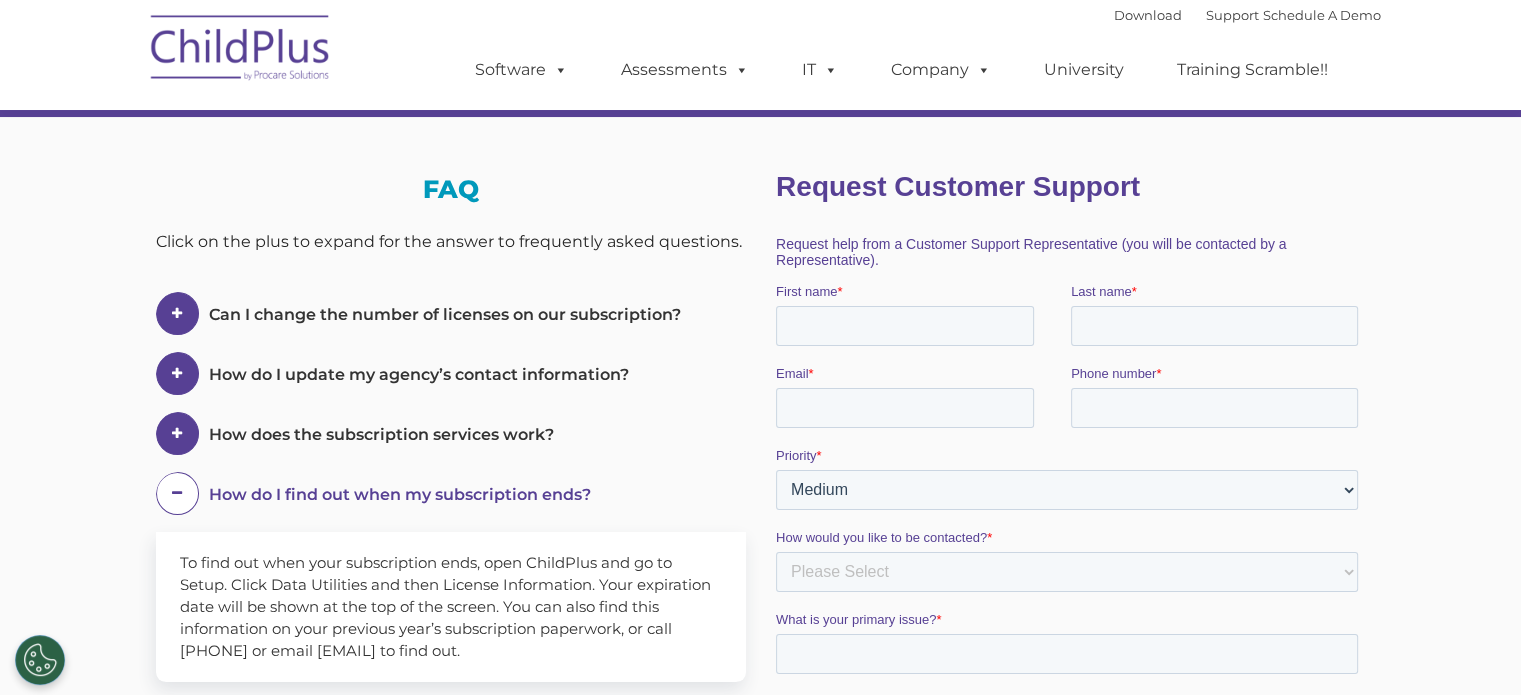 drag, startPoint x: 1519, startPoint y: 327, endPoint x: 1523, endPoint y: 358, distance: 31.257 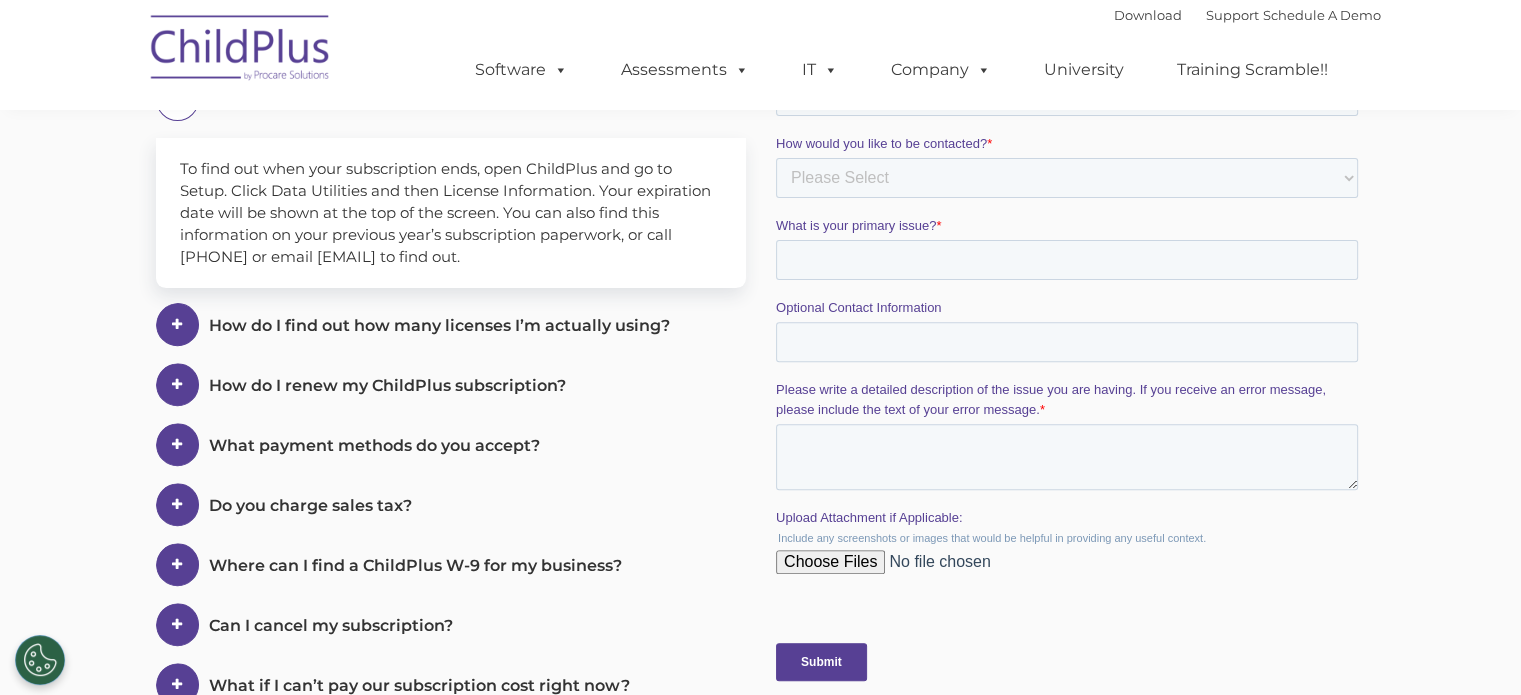 scroll, scrollTop: 644, scrollLeft: 0, axis: vertical 